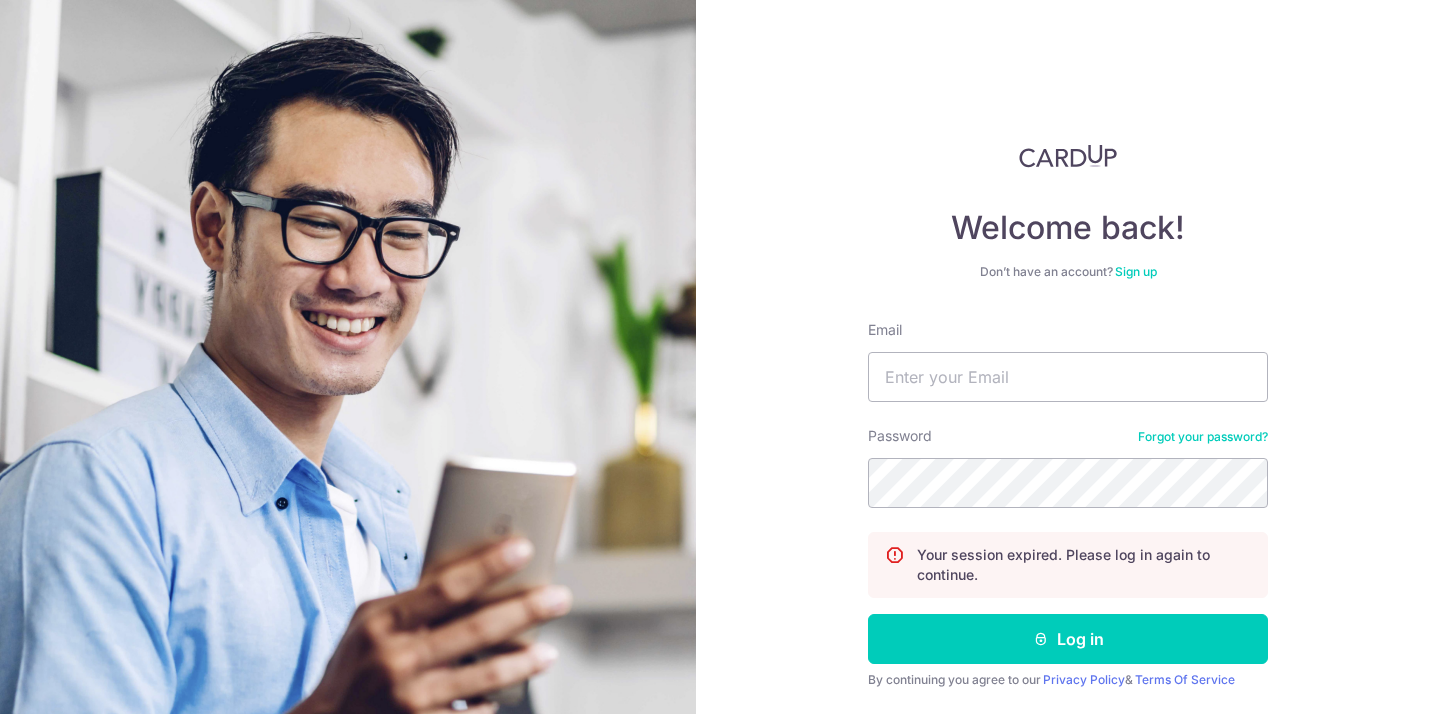 scroll, scrollTop: 0, scrollLeft: 0, axis: both 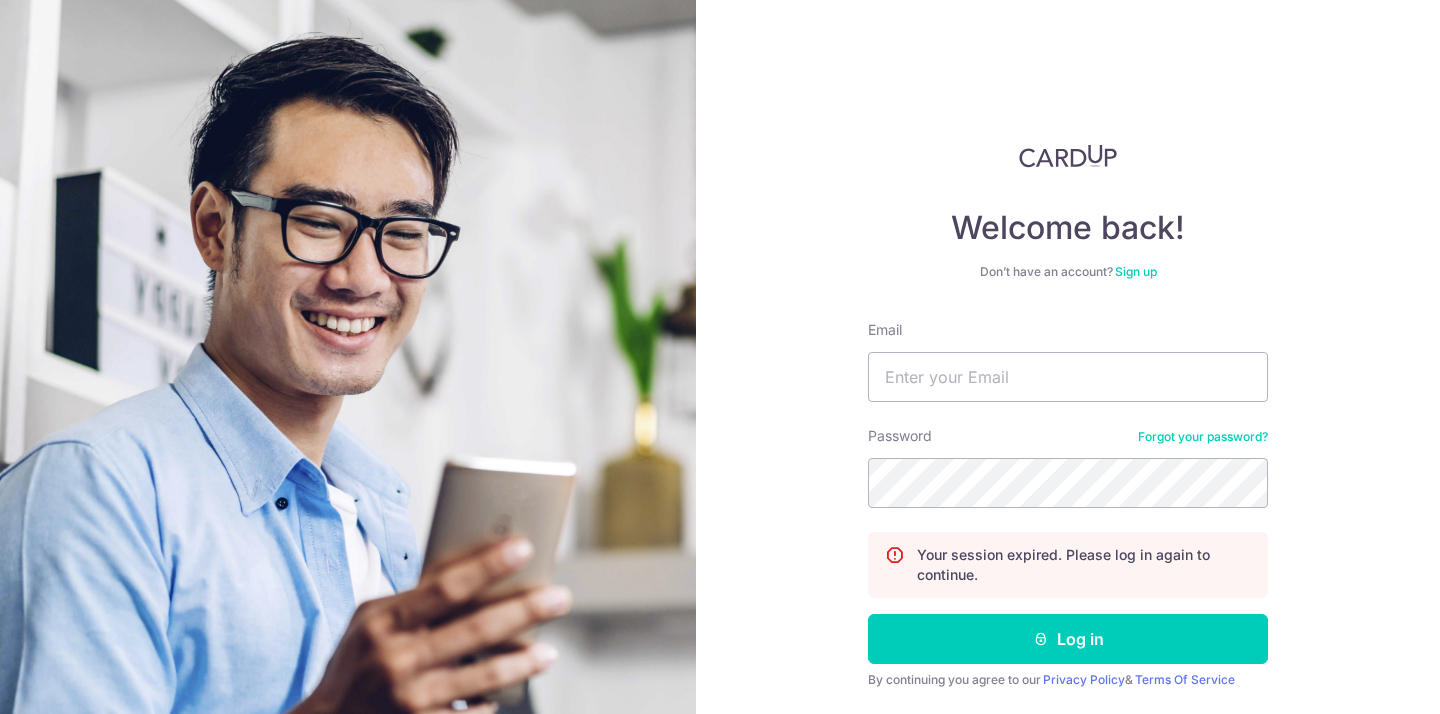 type on "[EMAIL]" 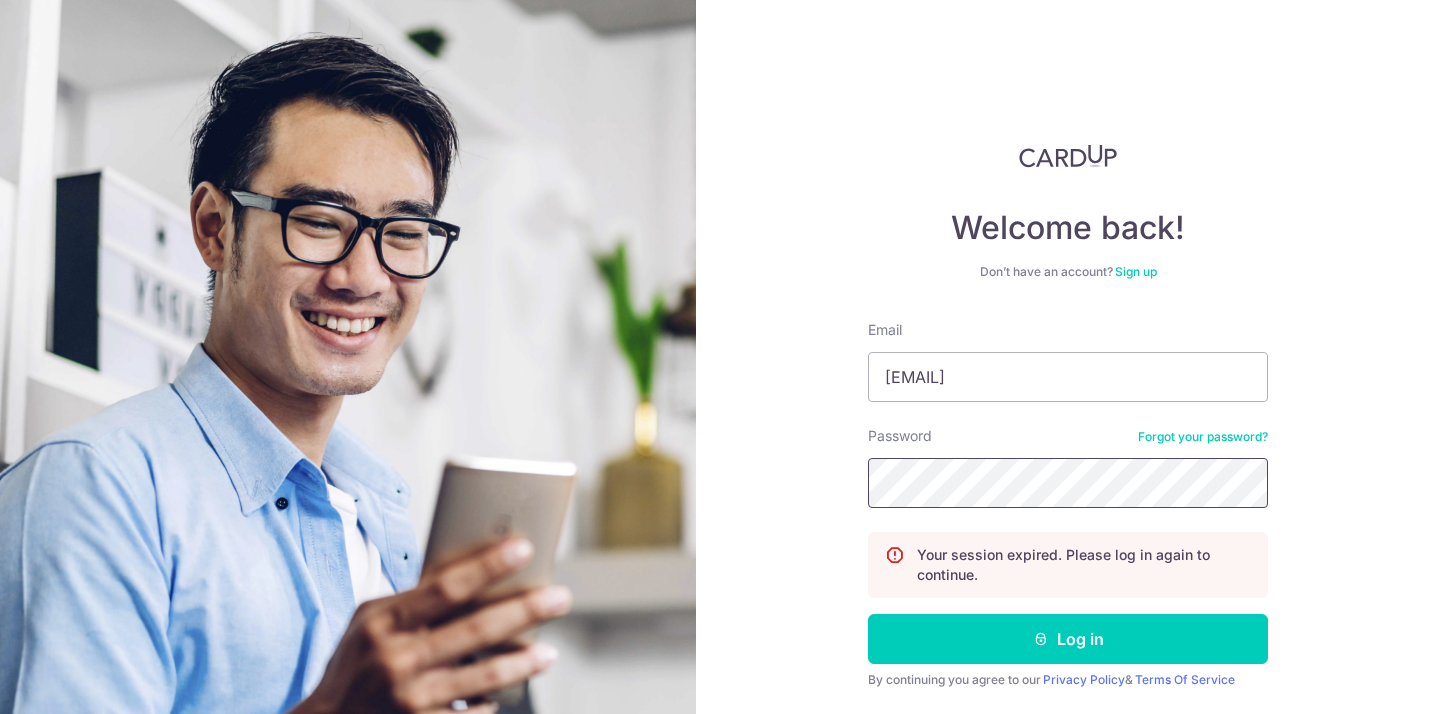 click on "Log in" at bounding box center [1068, 639] 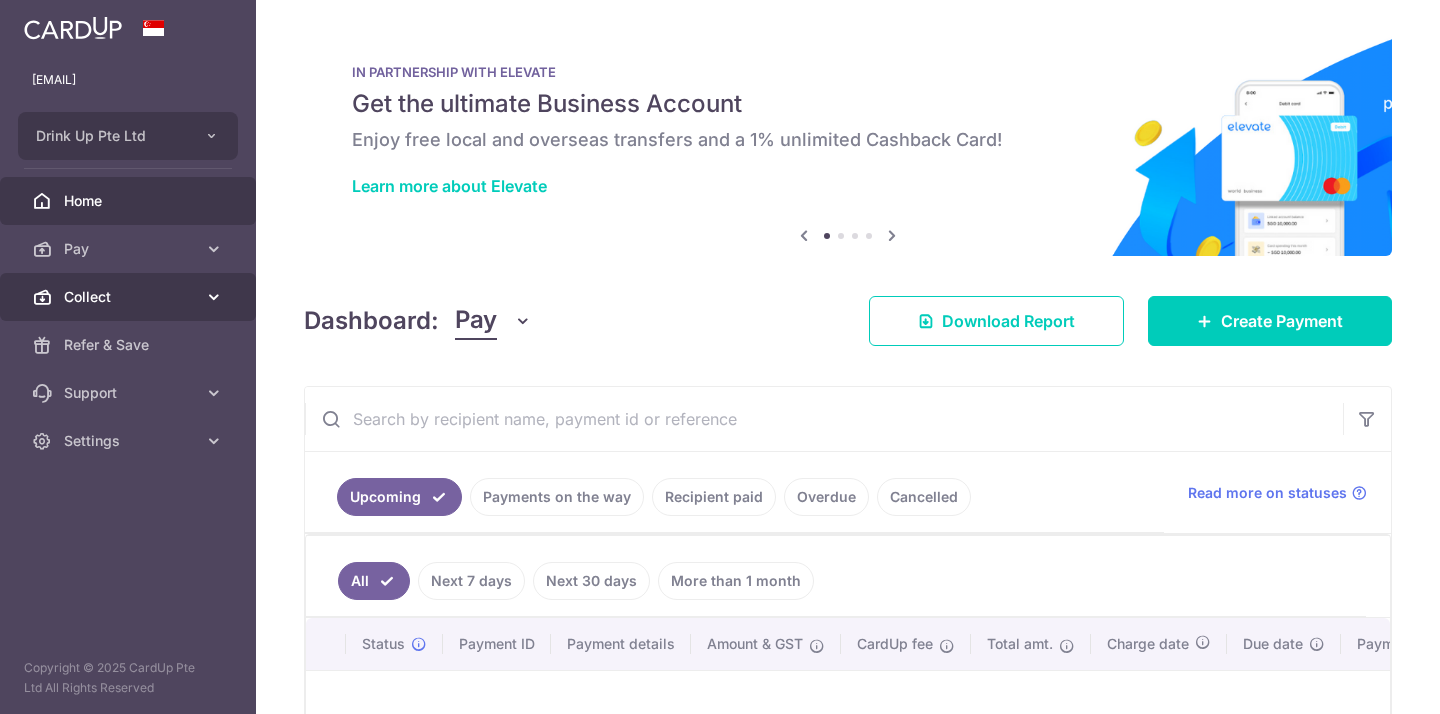 scroll, scrollTop: 0, scrollLeft: 0, axis: both 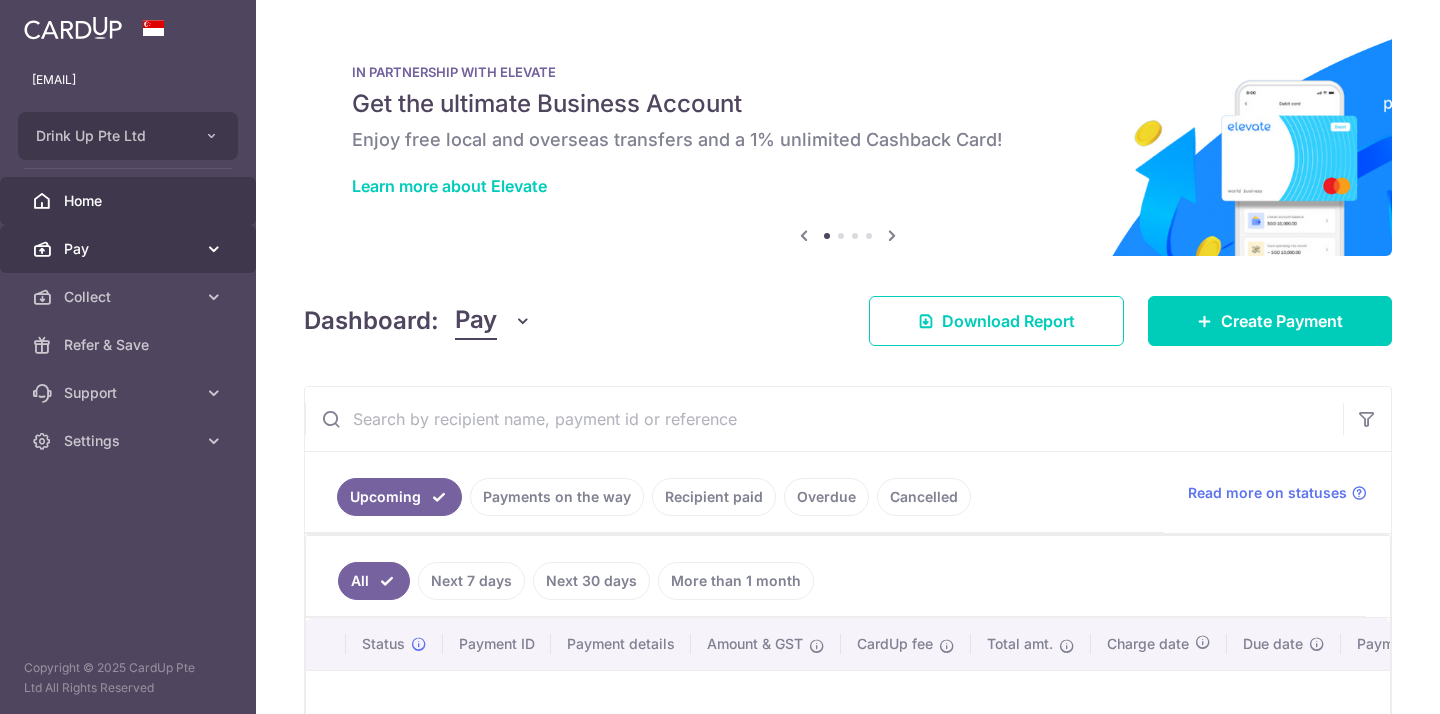 click on "Pay" at bounding box center (130, 249) 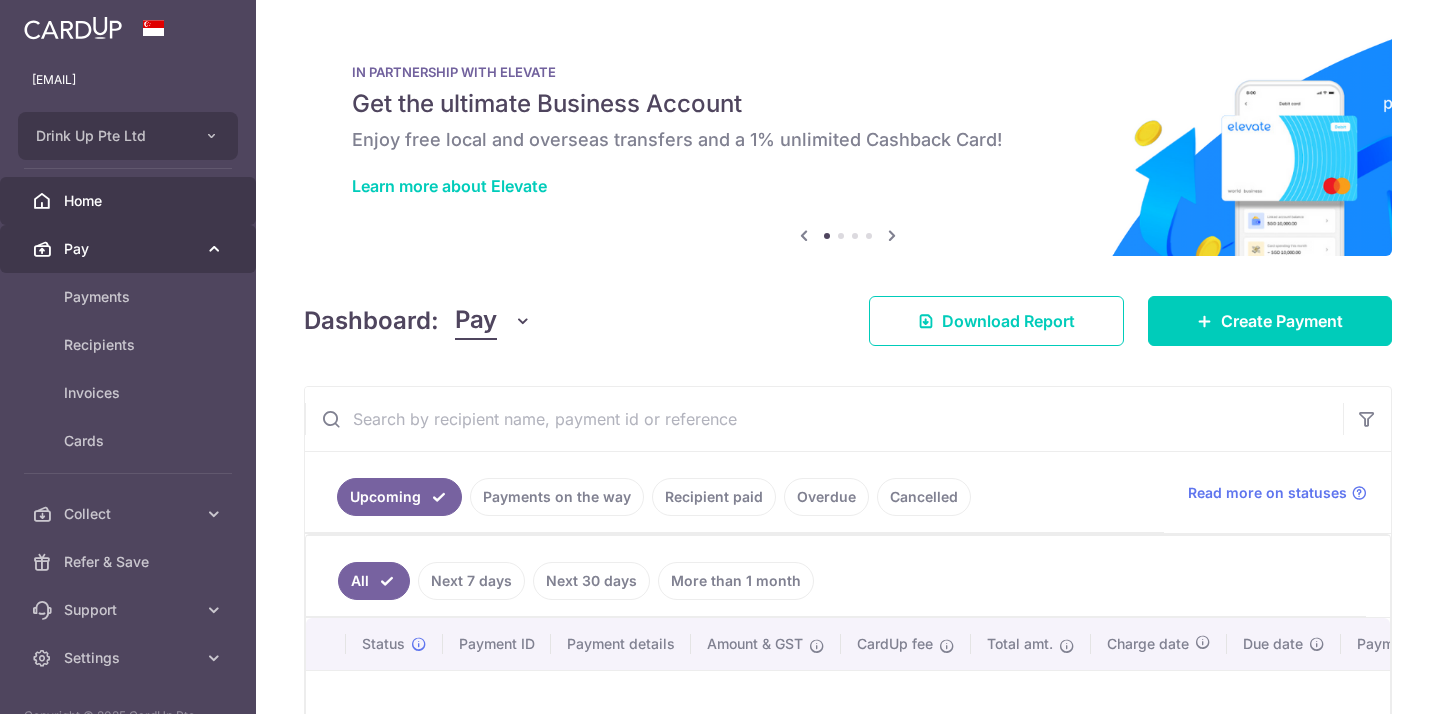 scroll, scrollTop: 0, scrollLeft: 0, axis: both 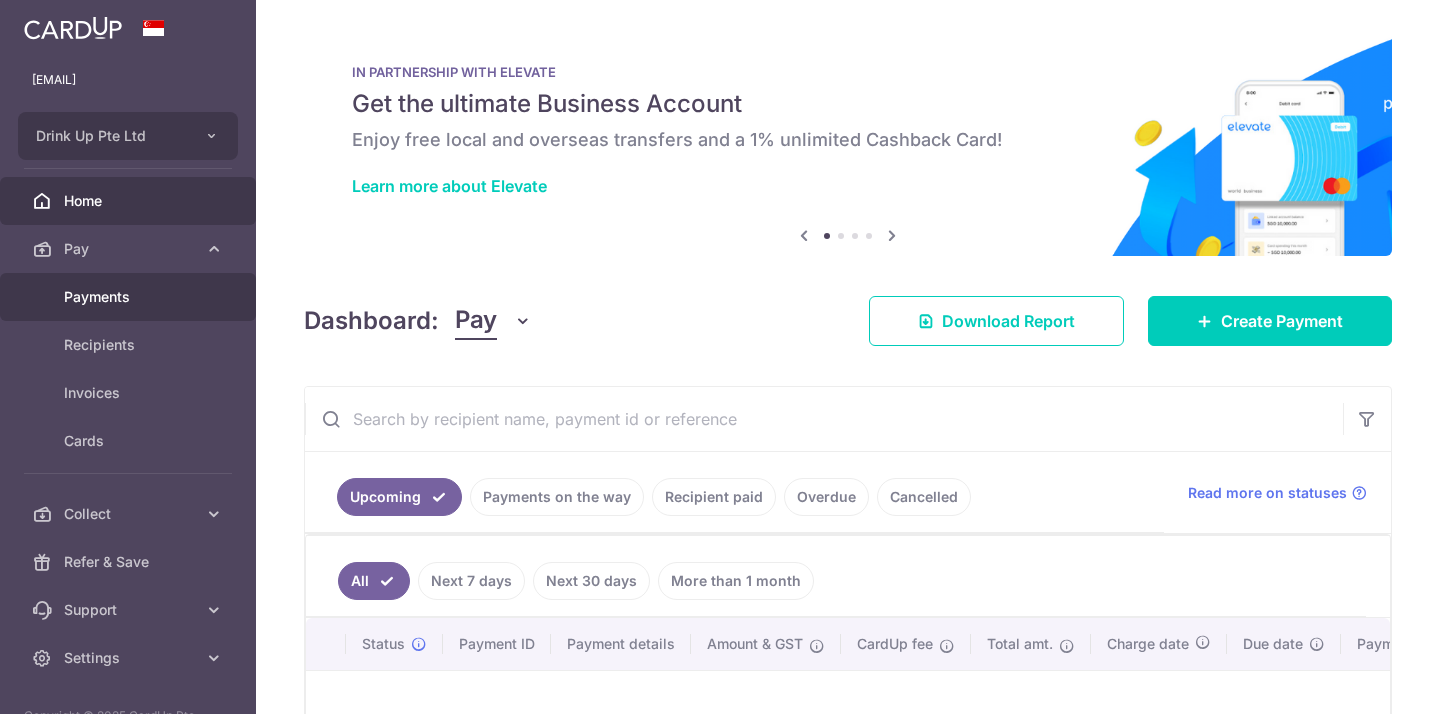 click on "Payments" at bounding box center [130, 297] 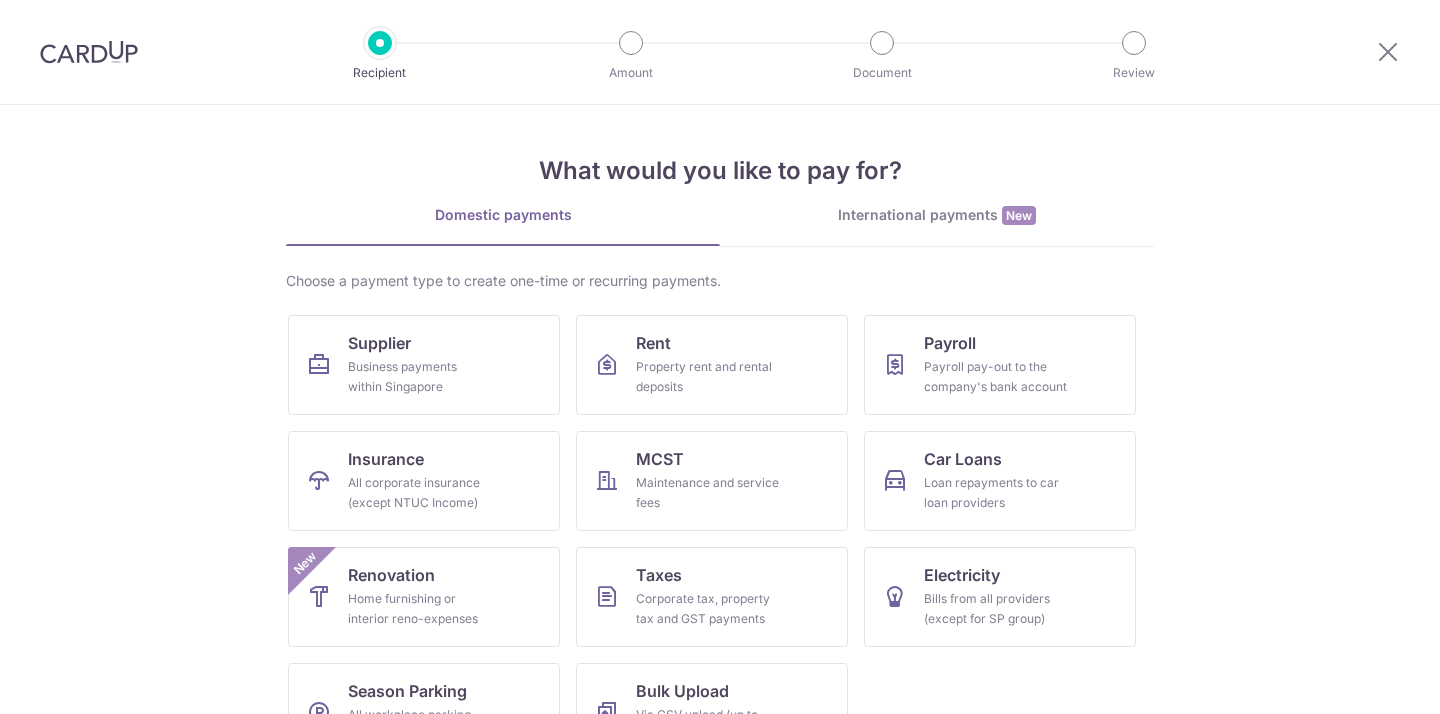 scroll, scrollTop: 0, scrollLeft: 0, axis: both 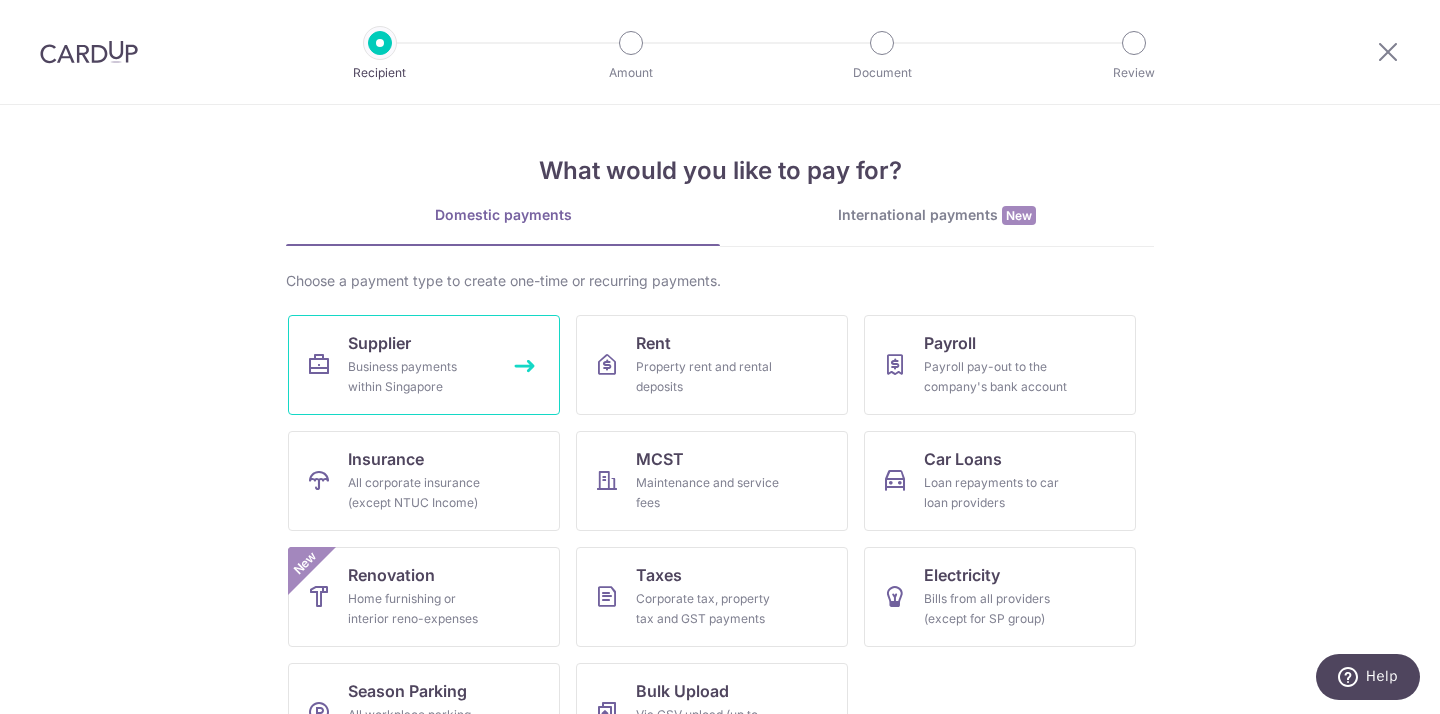 click on "Business payments within Singapore" at bounding box center [420, 377] 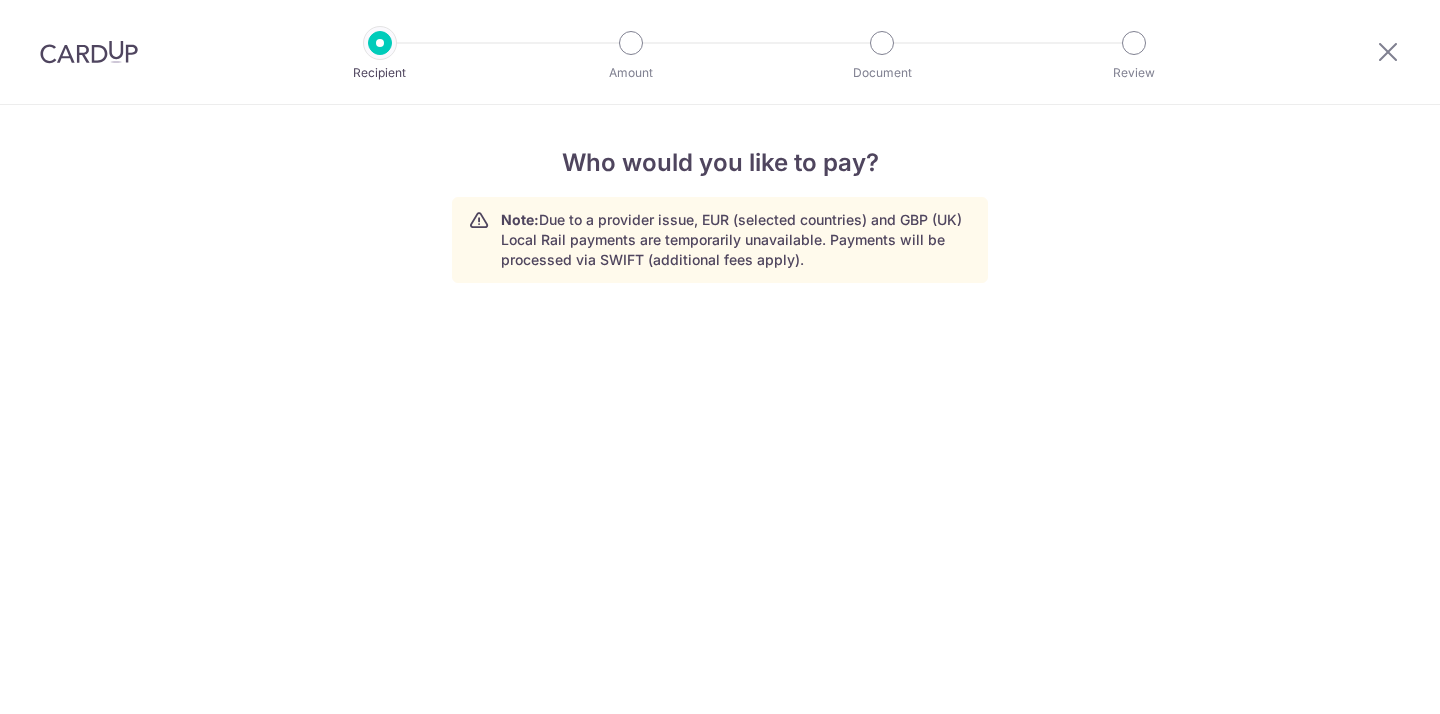 scroll, scrollTop: 0, scrollLeft: 0, axis: both 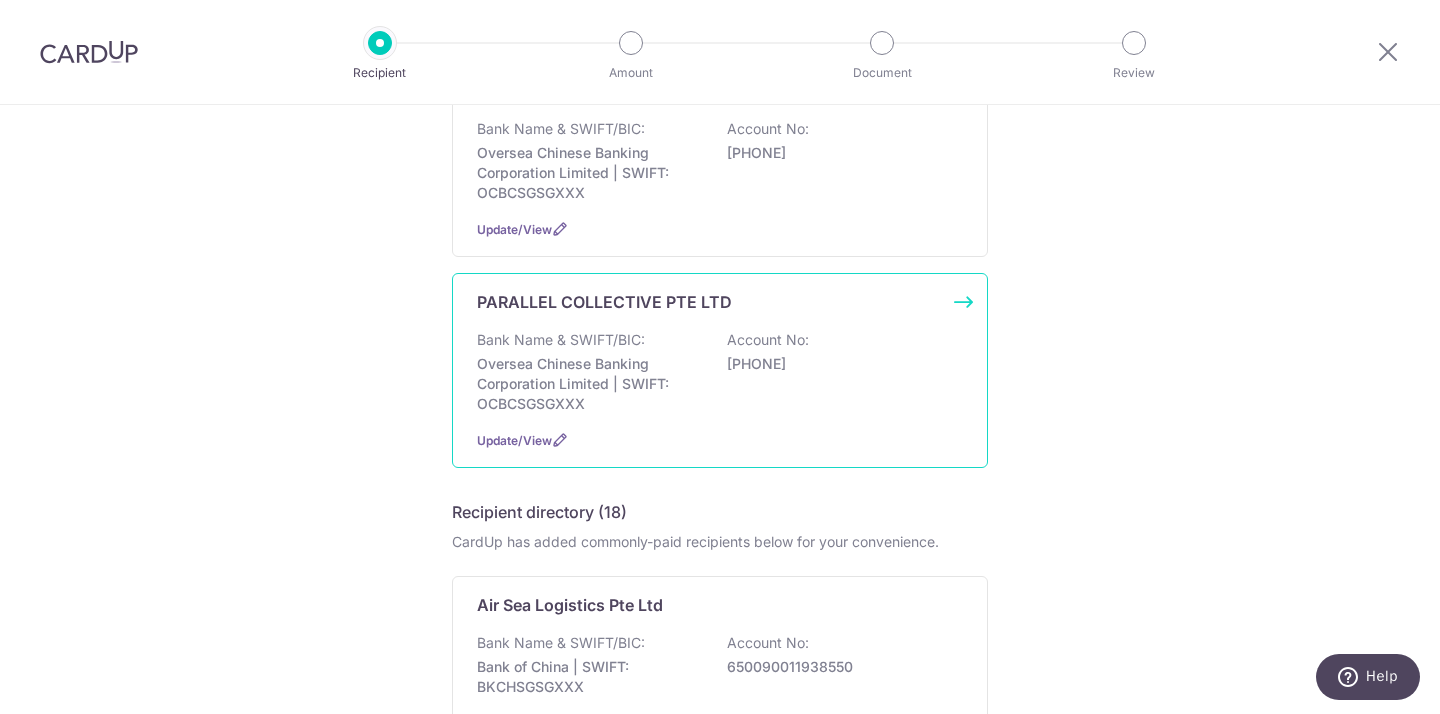 click on "Oversea Chinese Banking Corporation Limited | SWIFT: OCBCSGSGXXX" at bounding box center (589, 384) 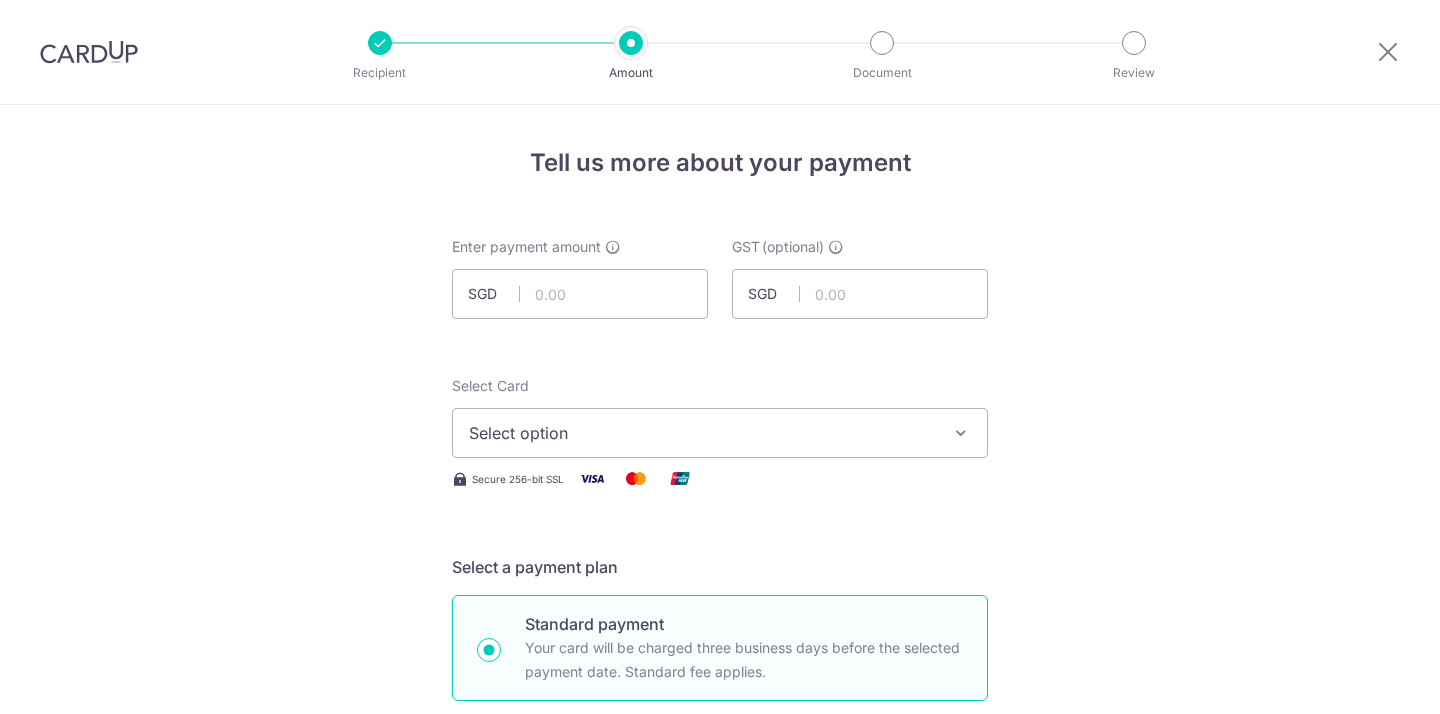 scroll, scrollTop: 0, scrollLeft: 0, axis: both 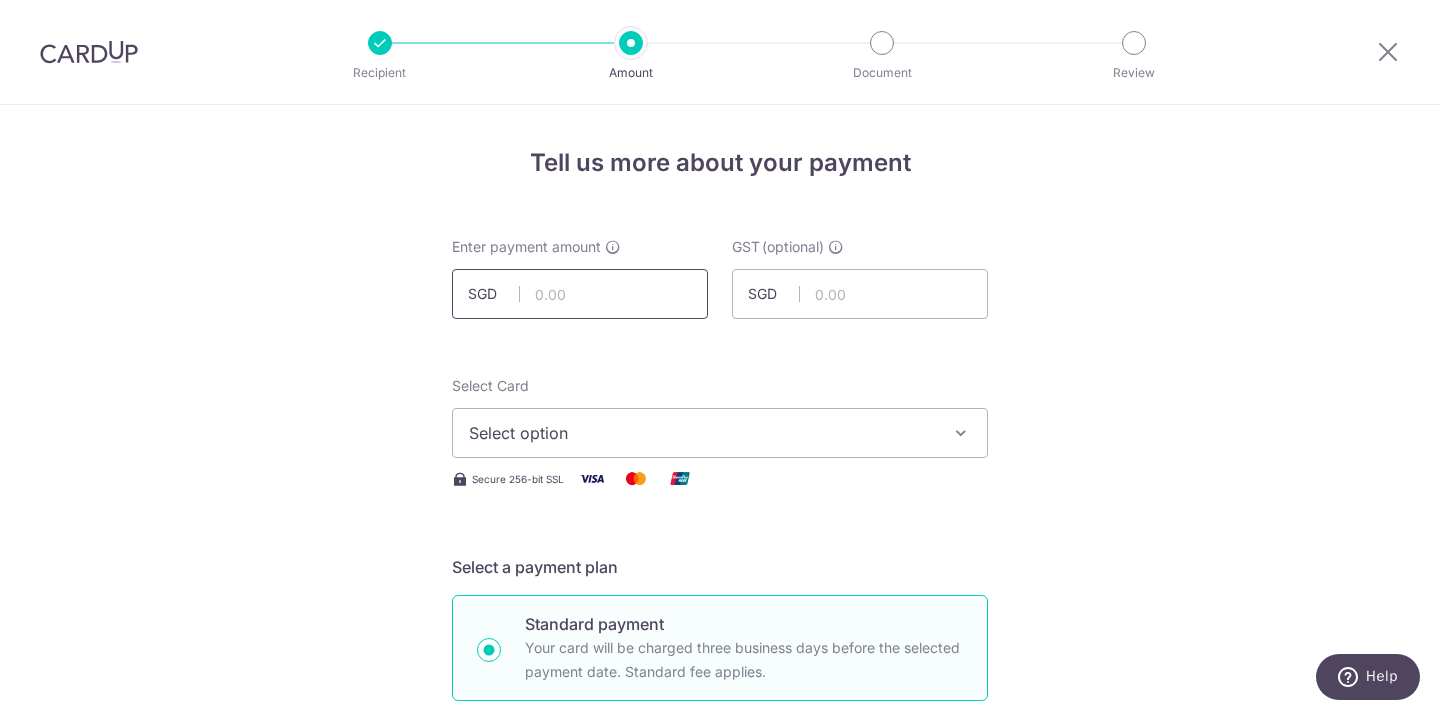 click at bounding box center [580, 294] 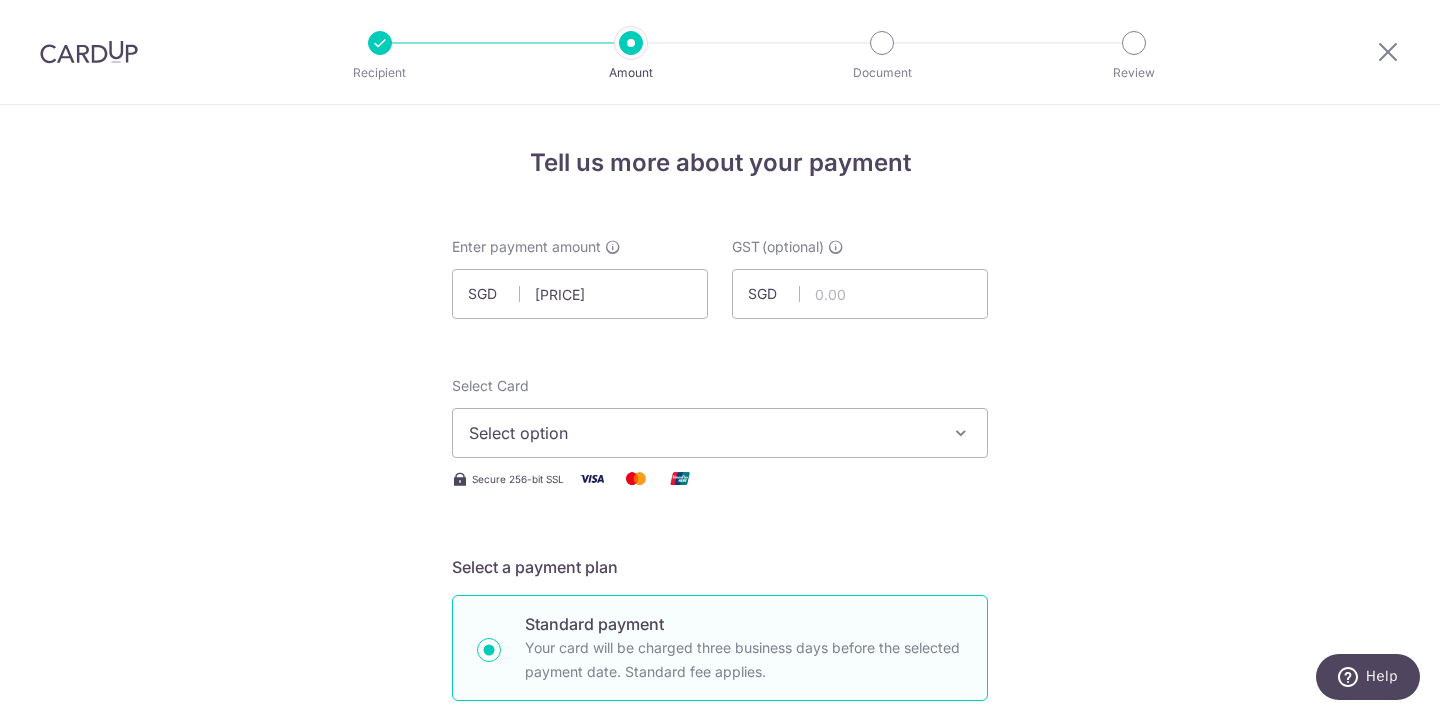 type on "13,500.00" 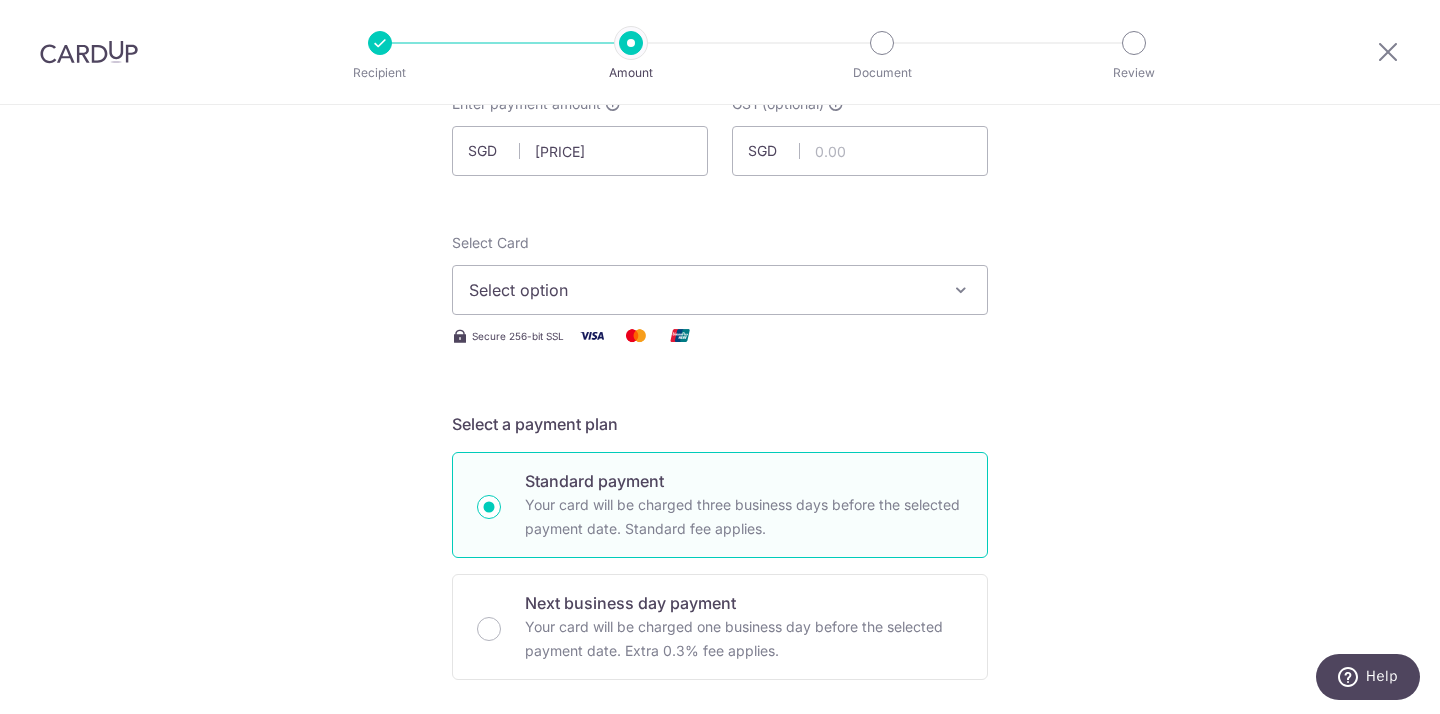 click on "Select option" at bounding box center [720, 290] 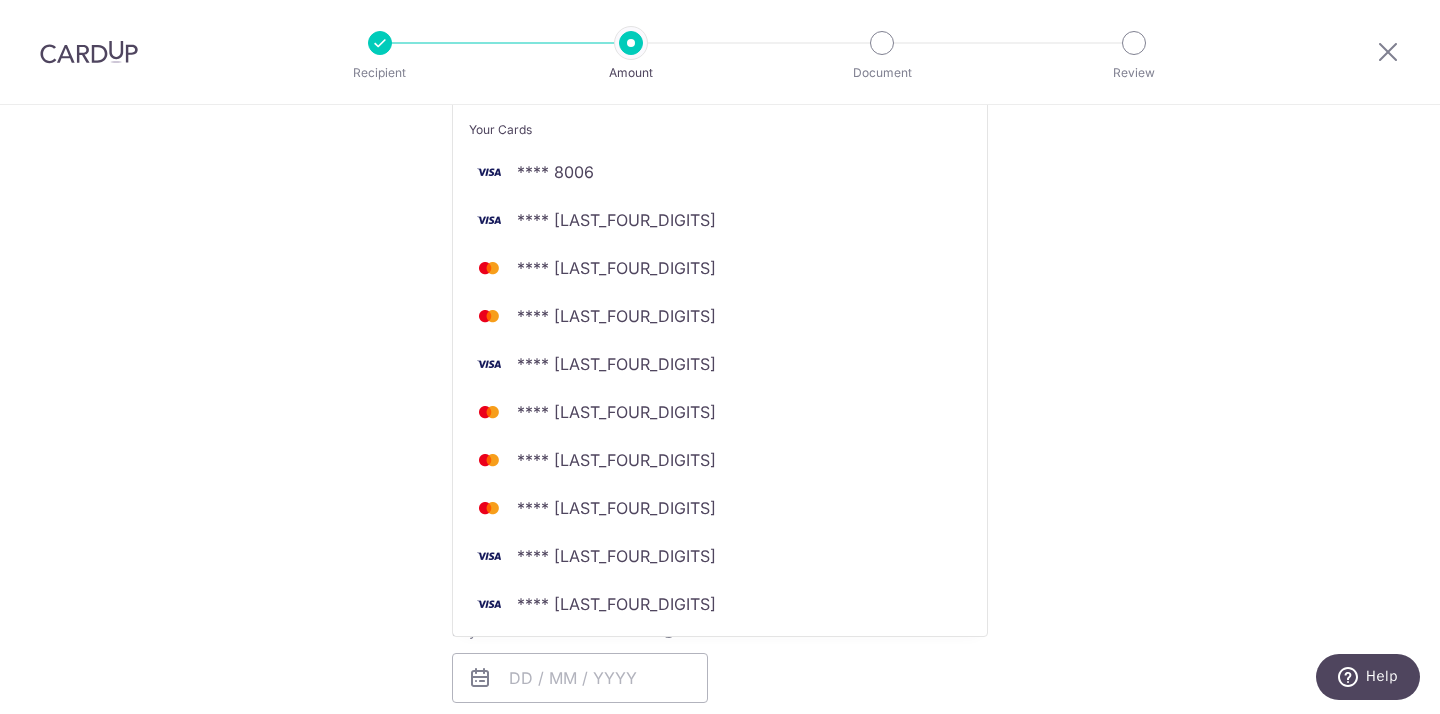 scroll, scrollTop: 545, scrollLeft: 0, axis: vertical 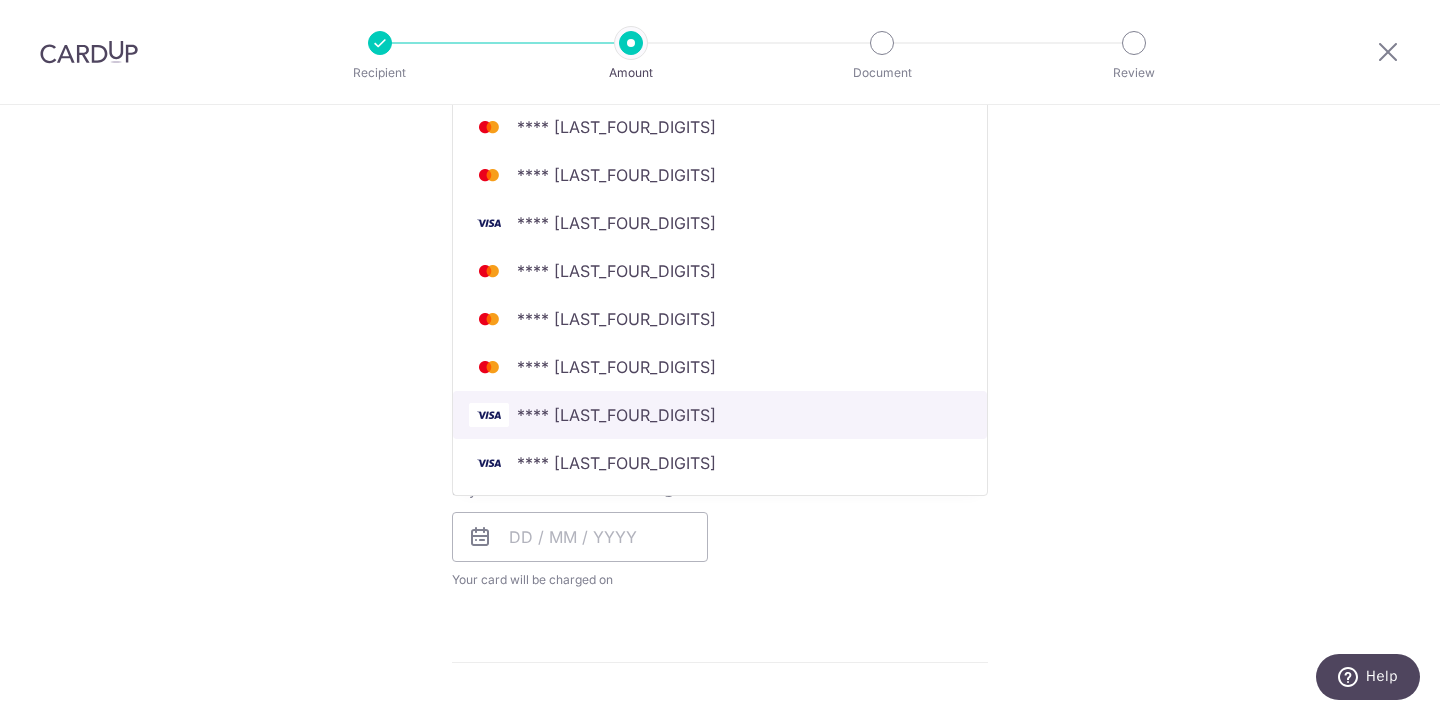 click on "**** 1622" at bounding box center [720, 415] 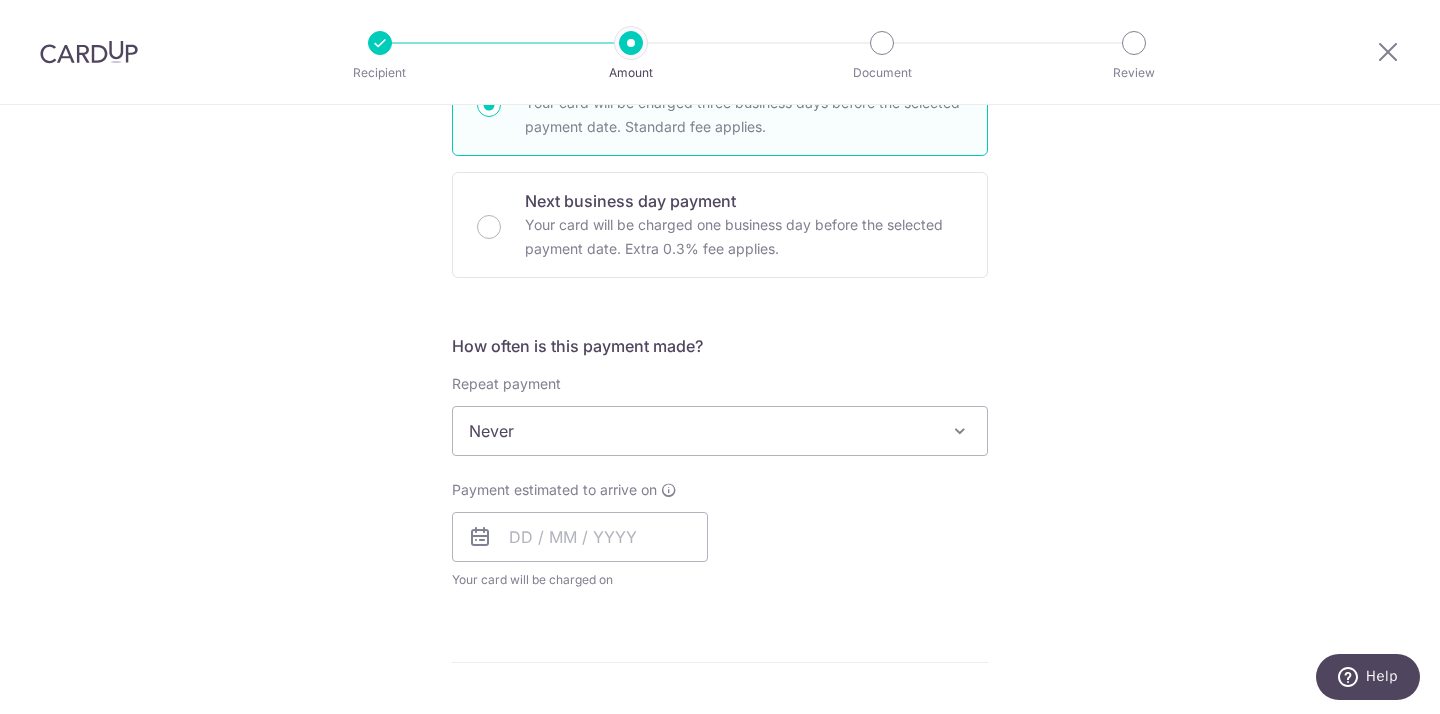 click on "Next business day payment
Your card will be charged one business day before the selected payment date. Extra 0.3% fee applies." at bounding box center (489, 227) 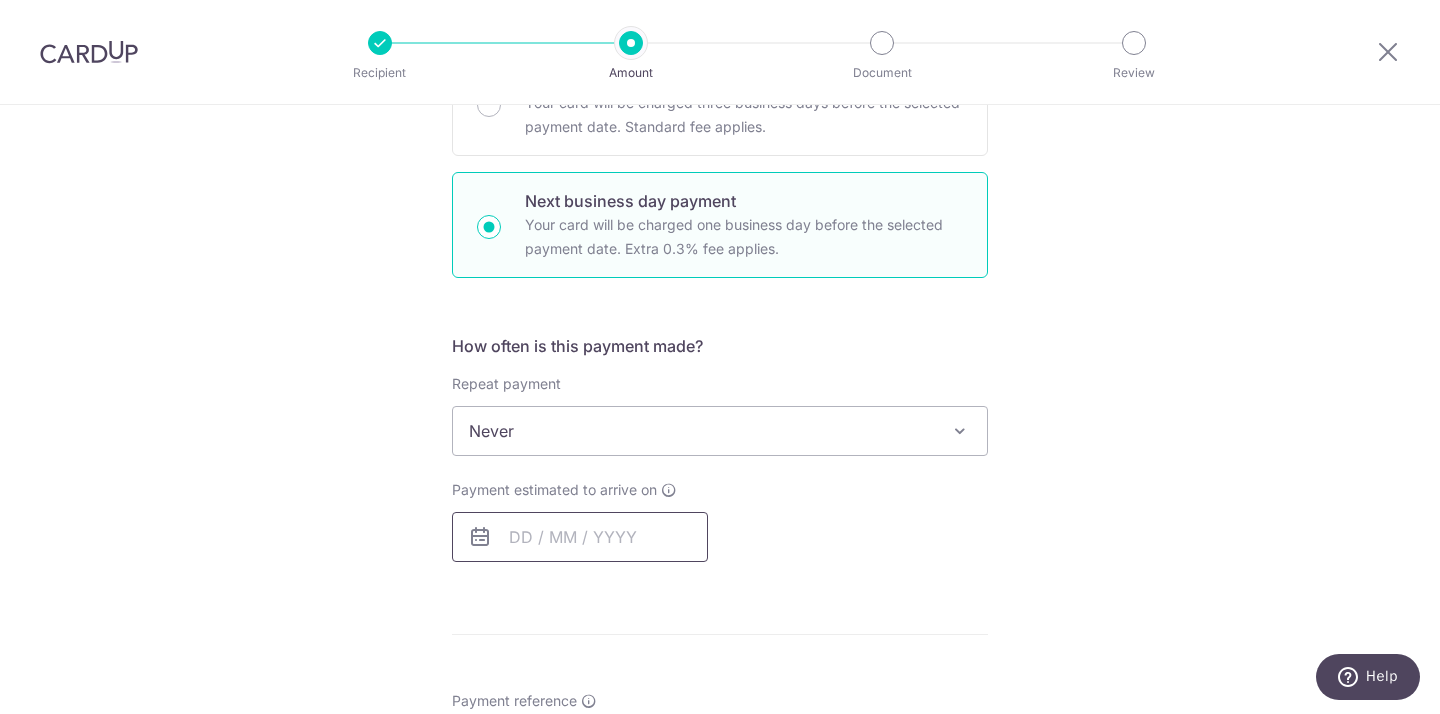 click at bounding box center [580, 537] 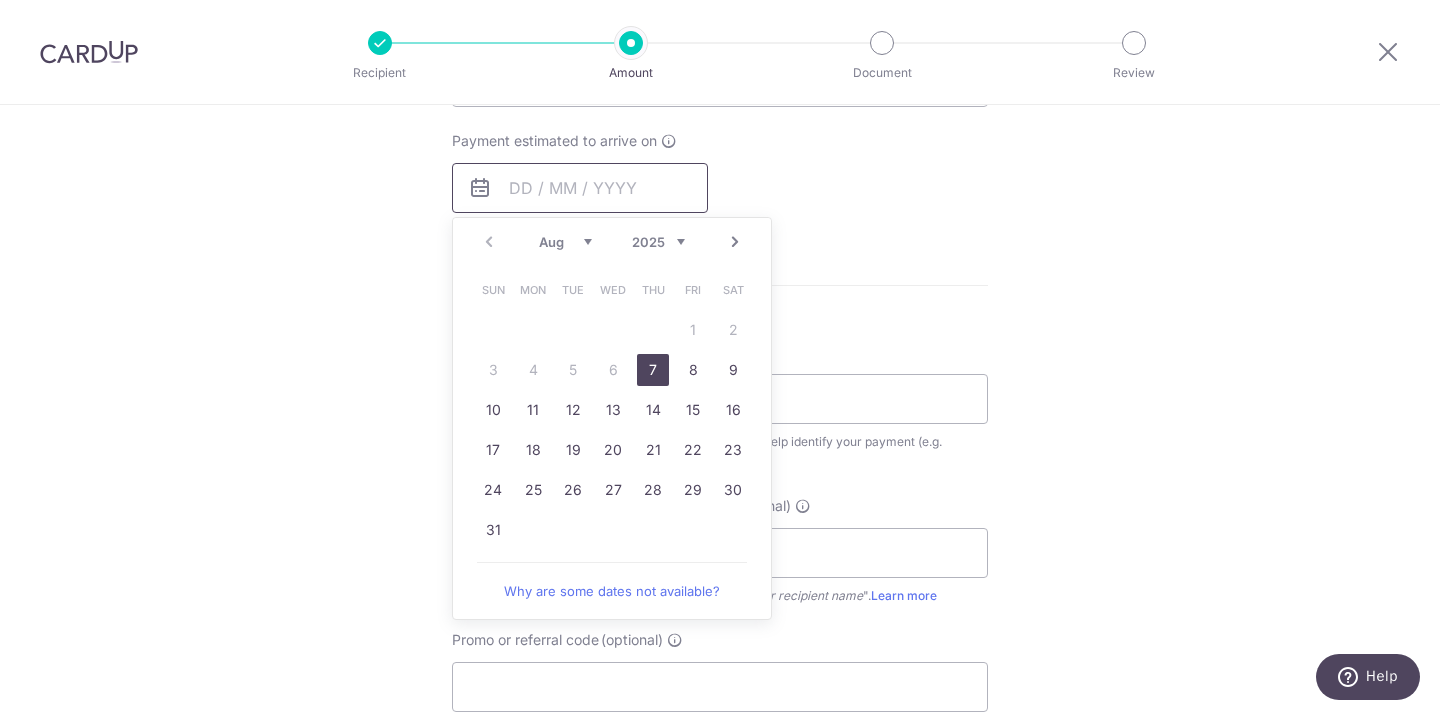 scroll, scrollTop: 979, scrollLeft: 0, axis: vertical 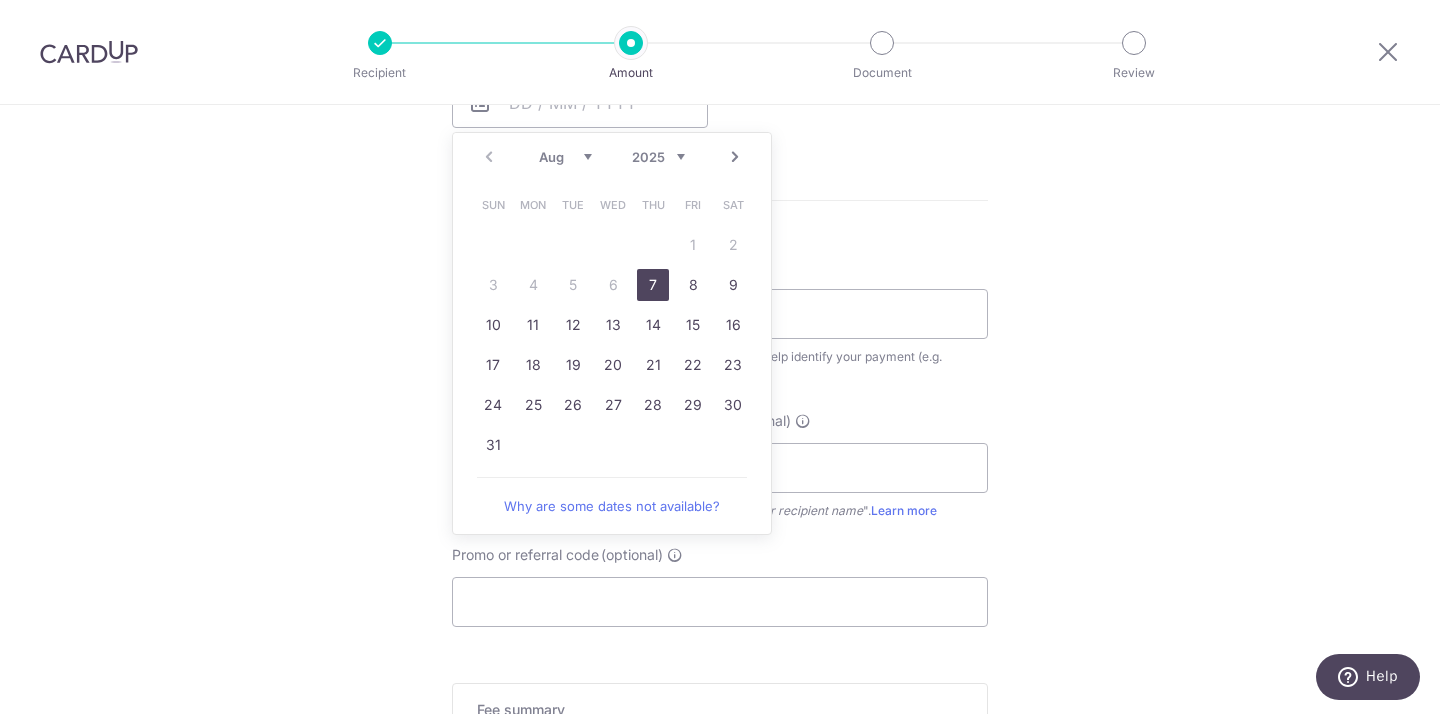 click on "7" at bounding box center (653, 285) 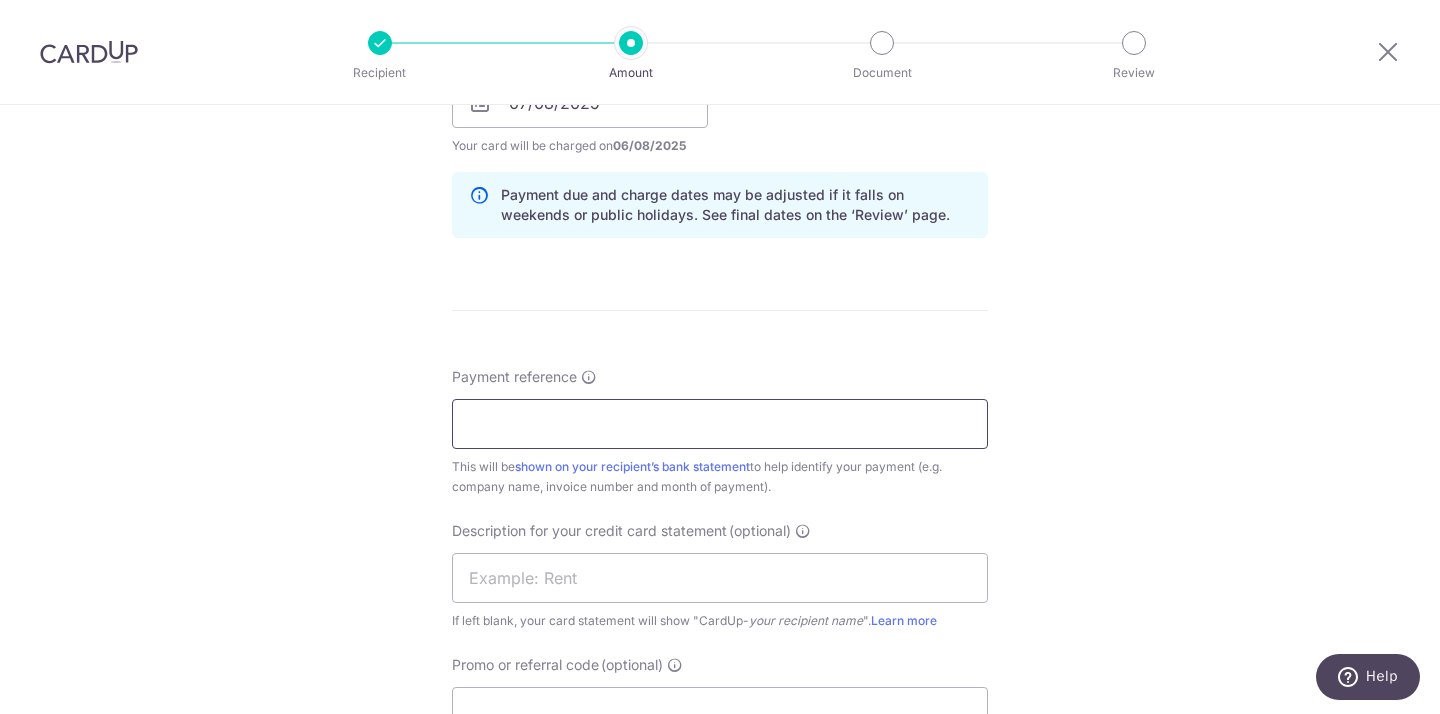 click on "Payment reference" at bounding box center [720, 424] 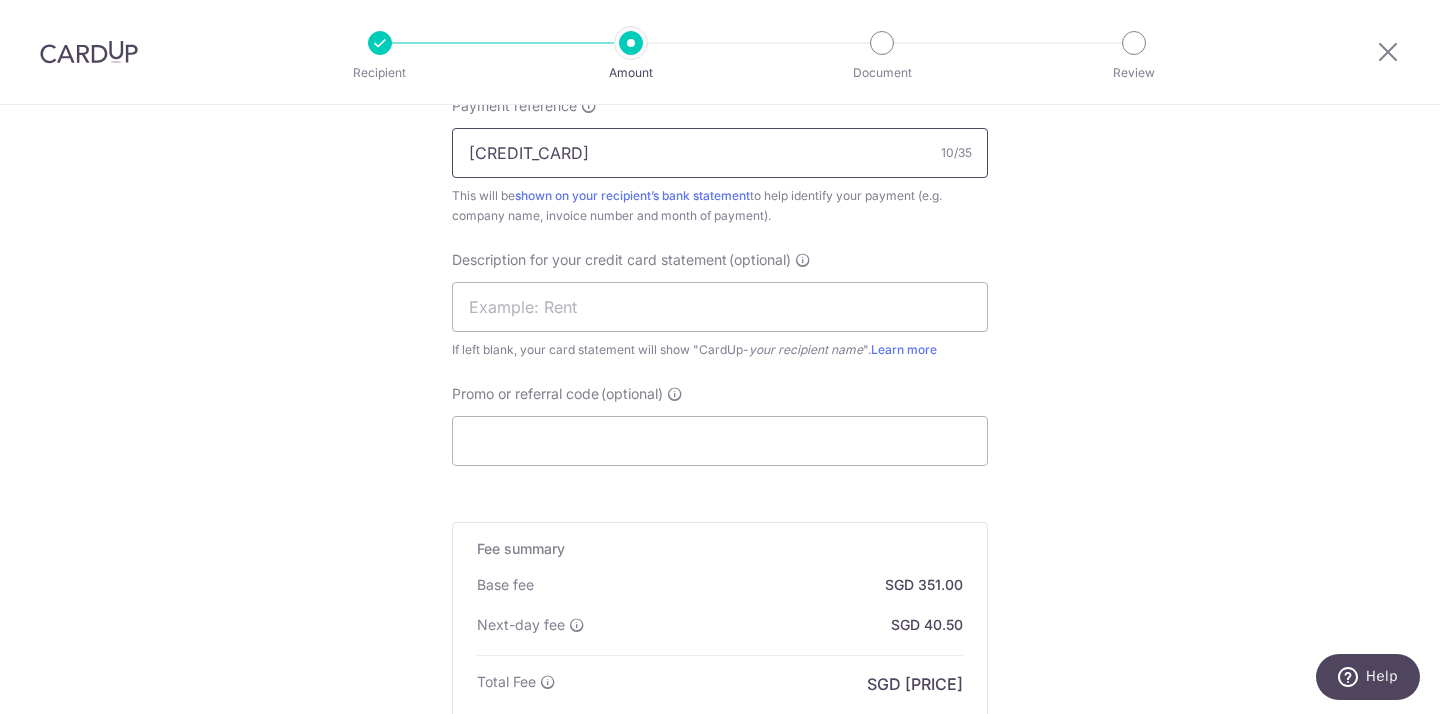 scroll, scrollTop: 1254, scrollLeft: 0, axis: vertical 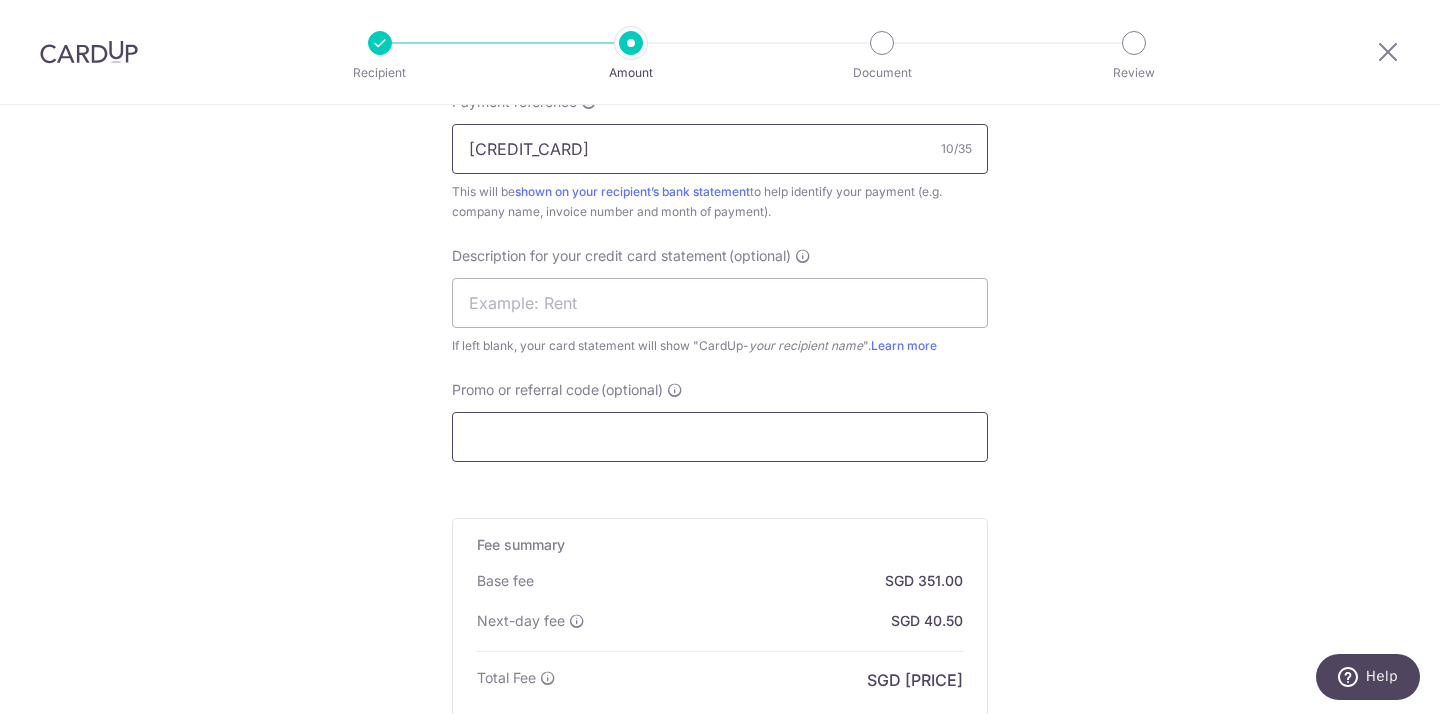 type on "[CREDIT CARD]" 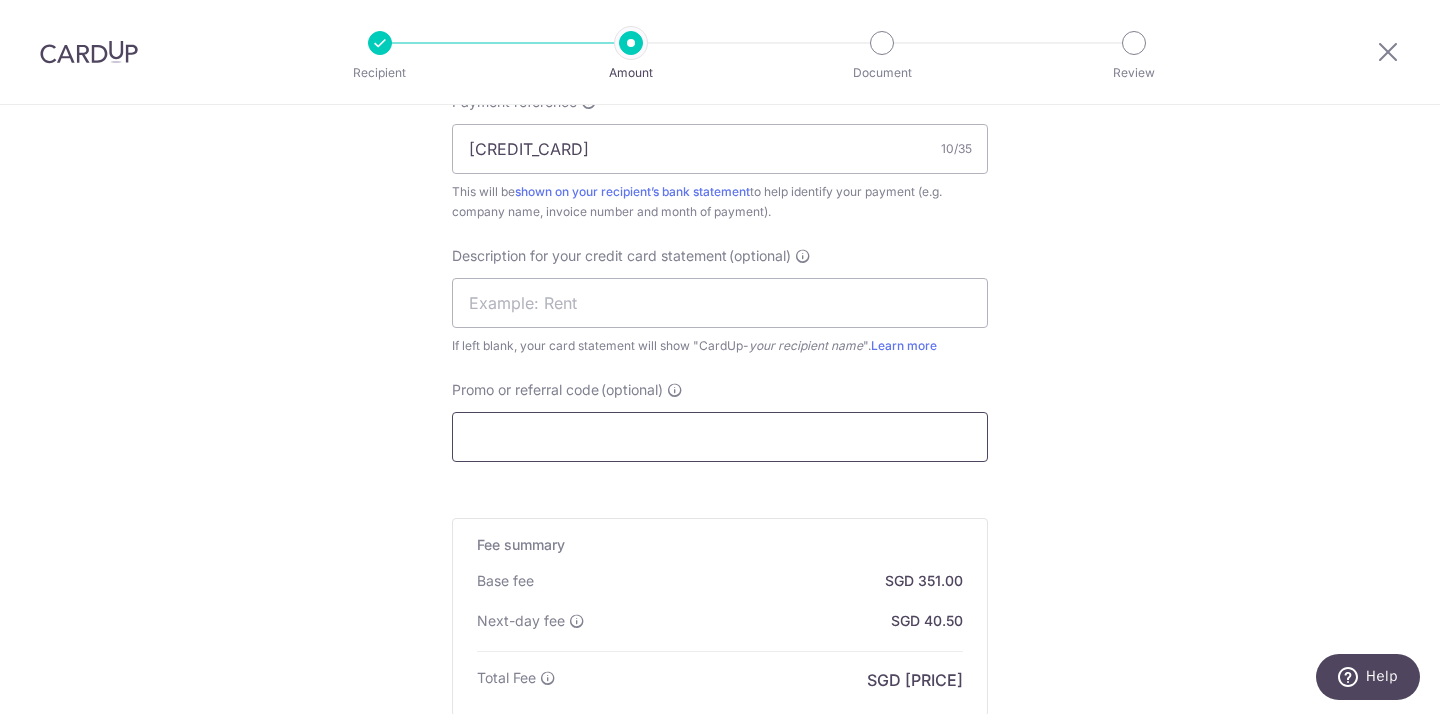 click on "Promo or referral code
(optional)" at bounding box center [720, 437] 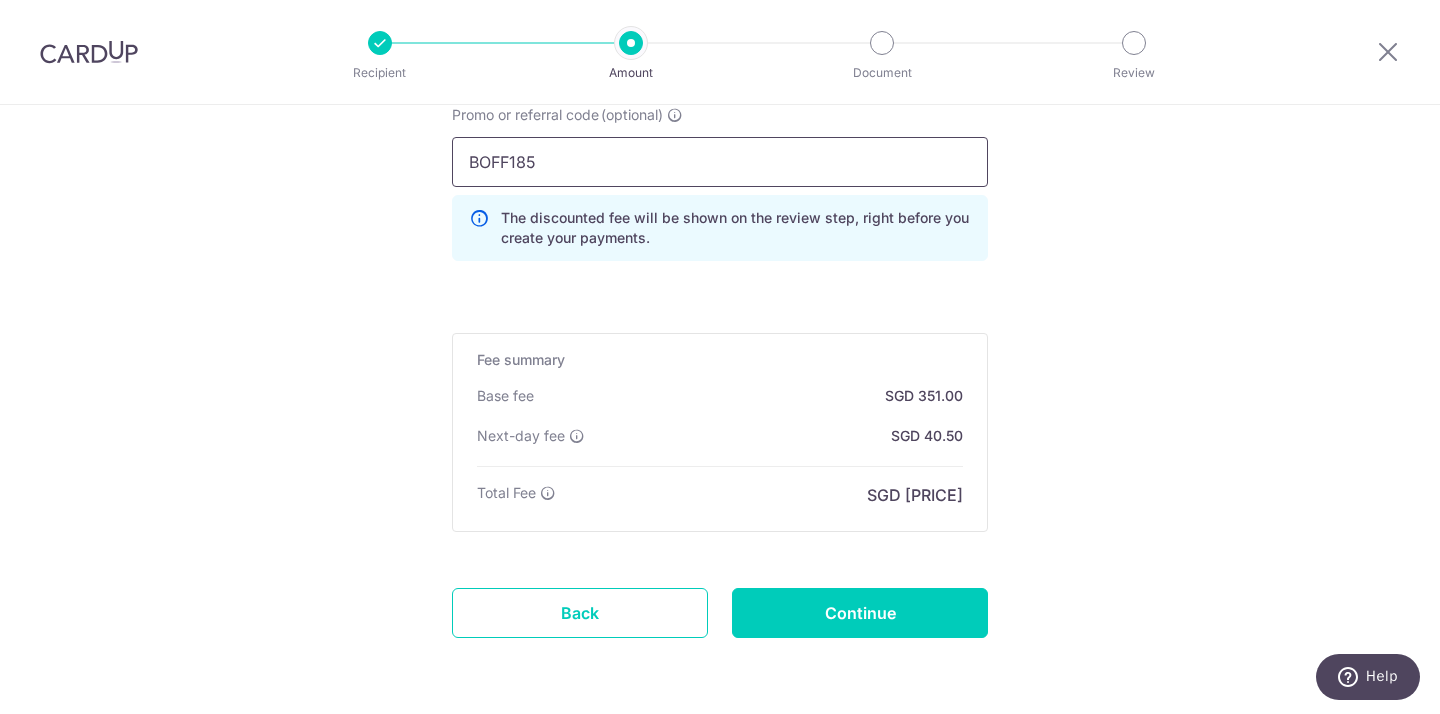 scroll, scrollTop: 1551, scrollLeft: 0, axis: vertical 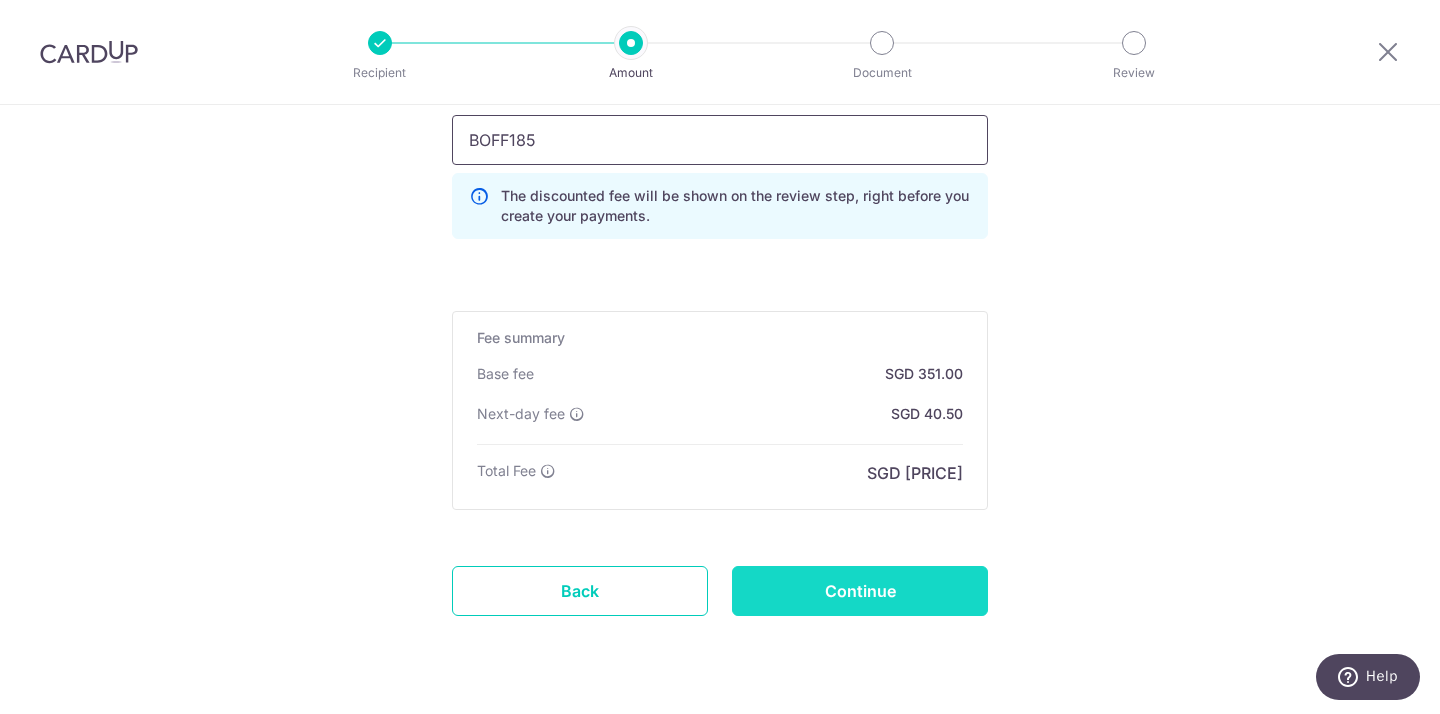 type on "BOFF185" 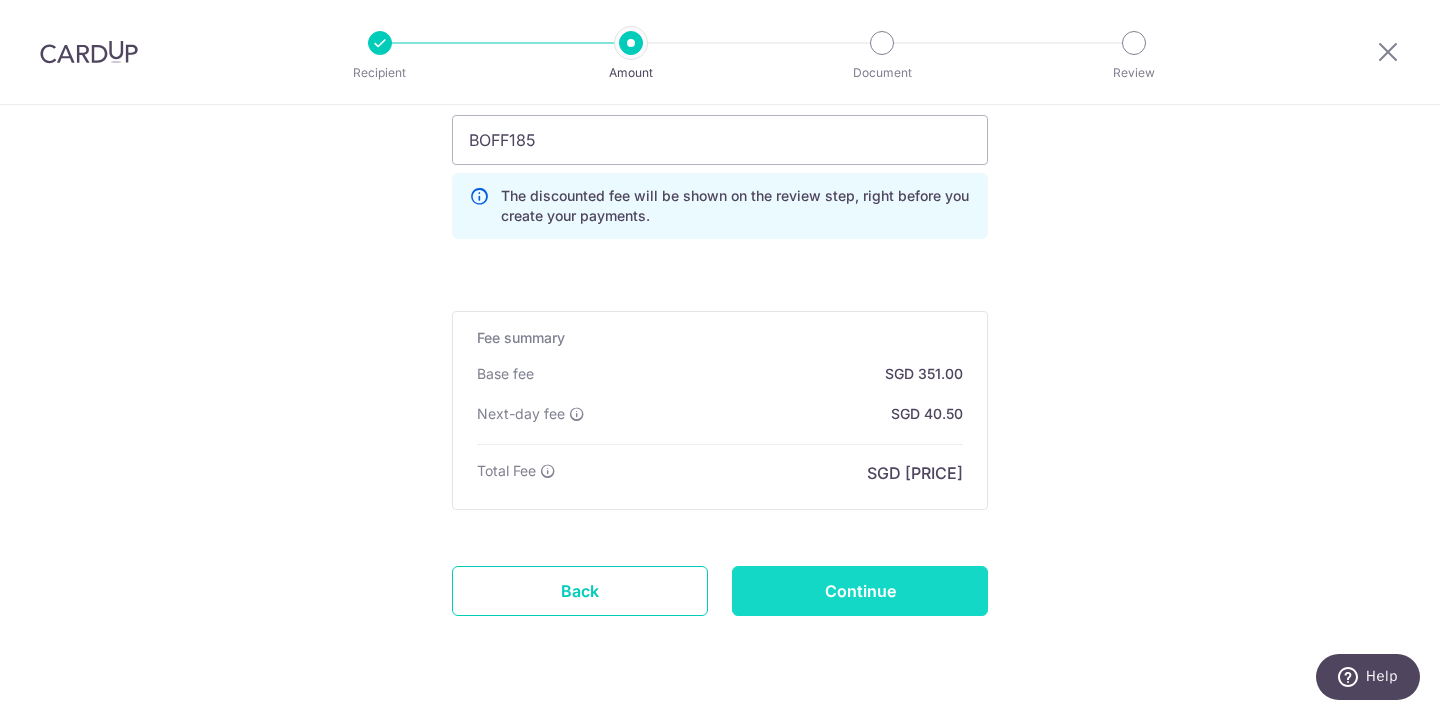 click on "Continue" at bounding box center [860, 591] 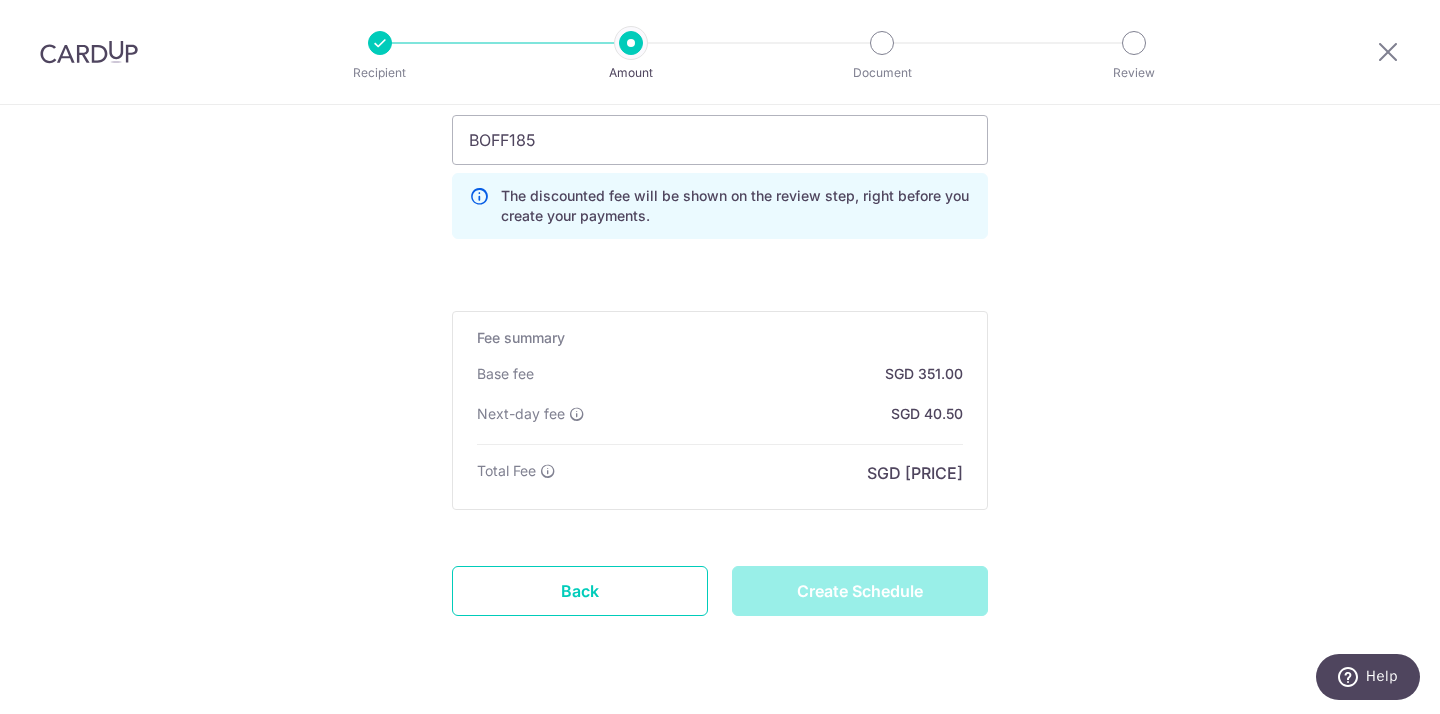 type on "Create Schedule" 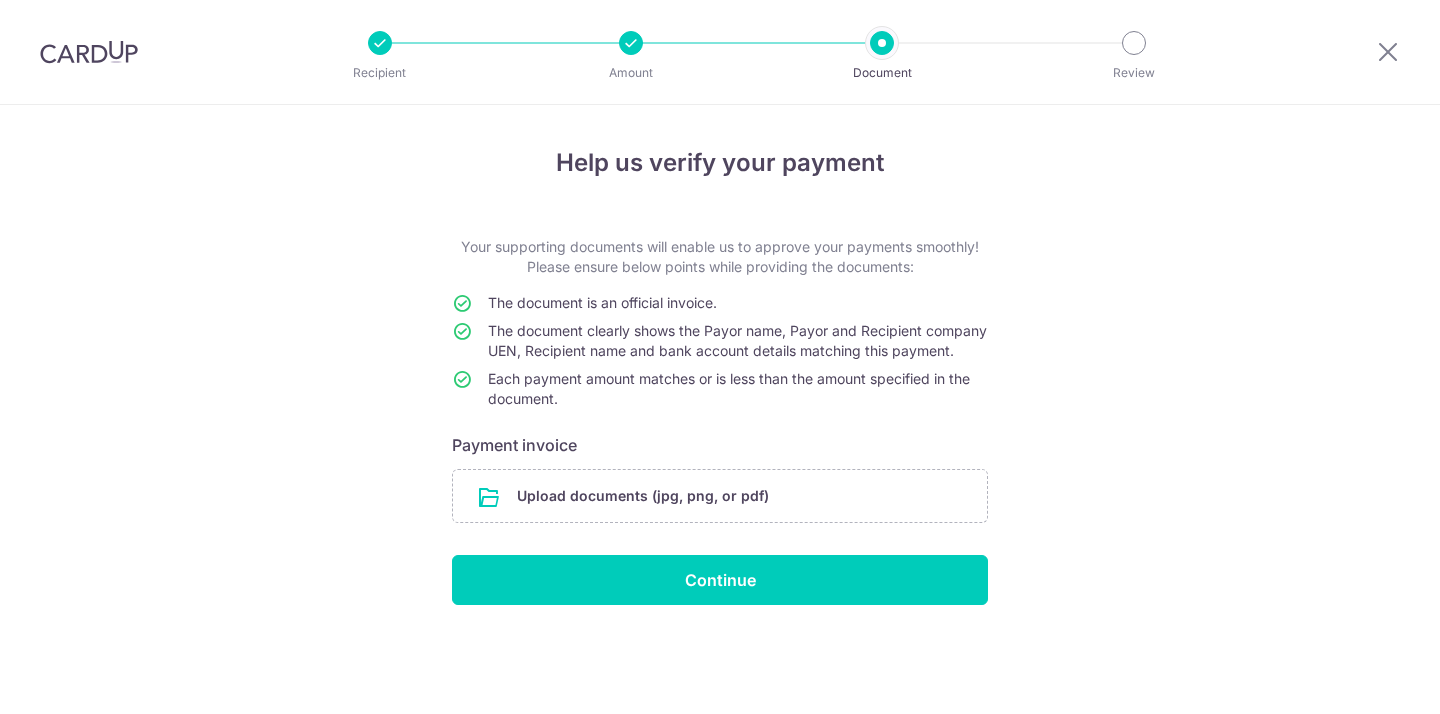 scroll, scrollTop: 0, scrollLeft: 0, axis: both 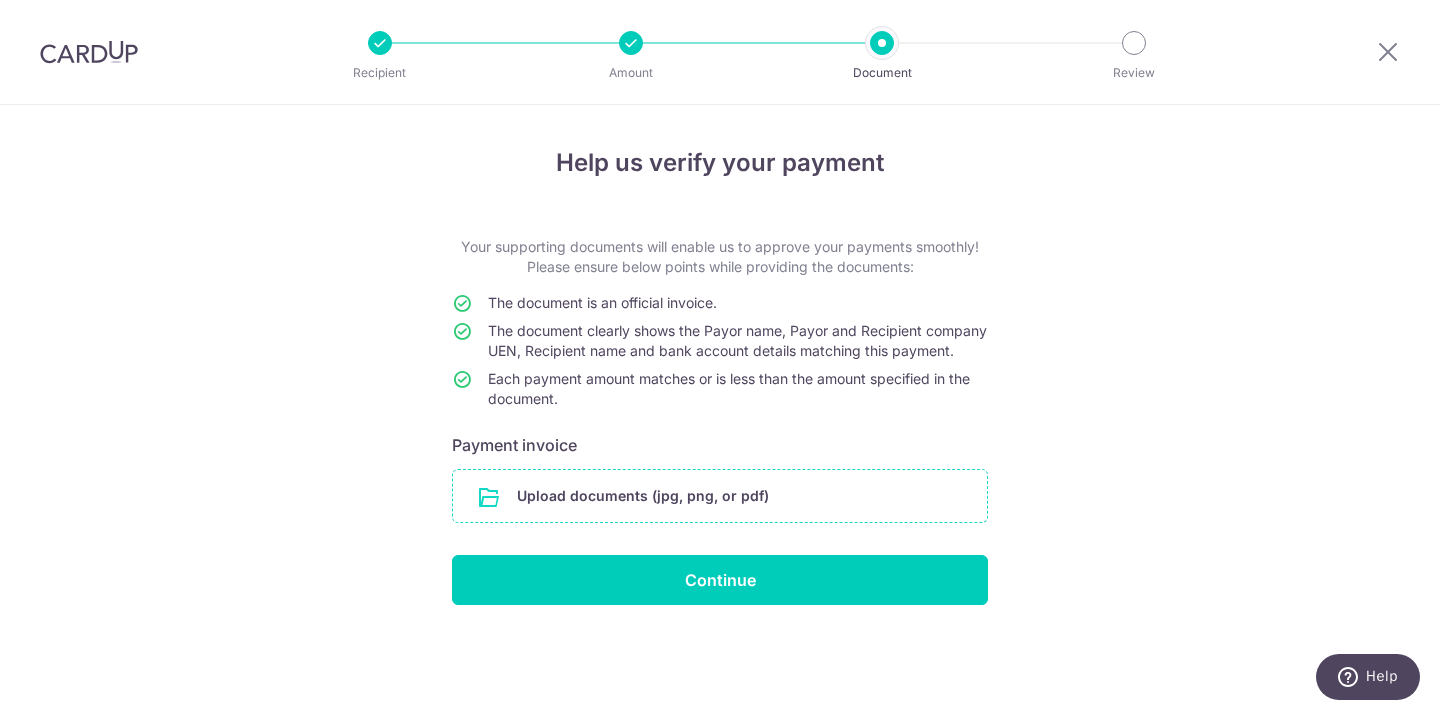 click at bounding box center [720, 496] 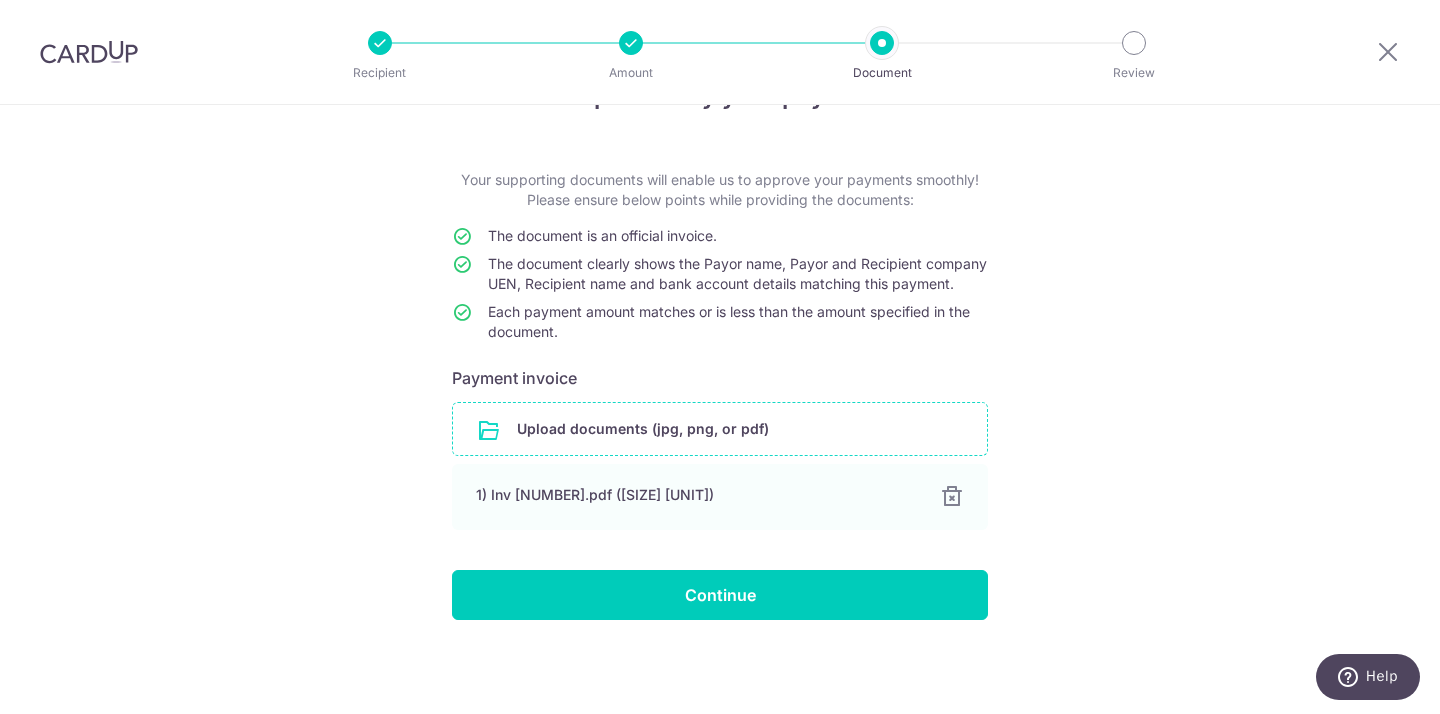 scroll, scrollTop: 87, scrollLeft: 0, axis: vertical 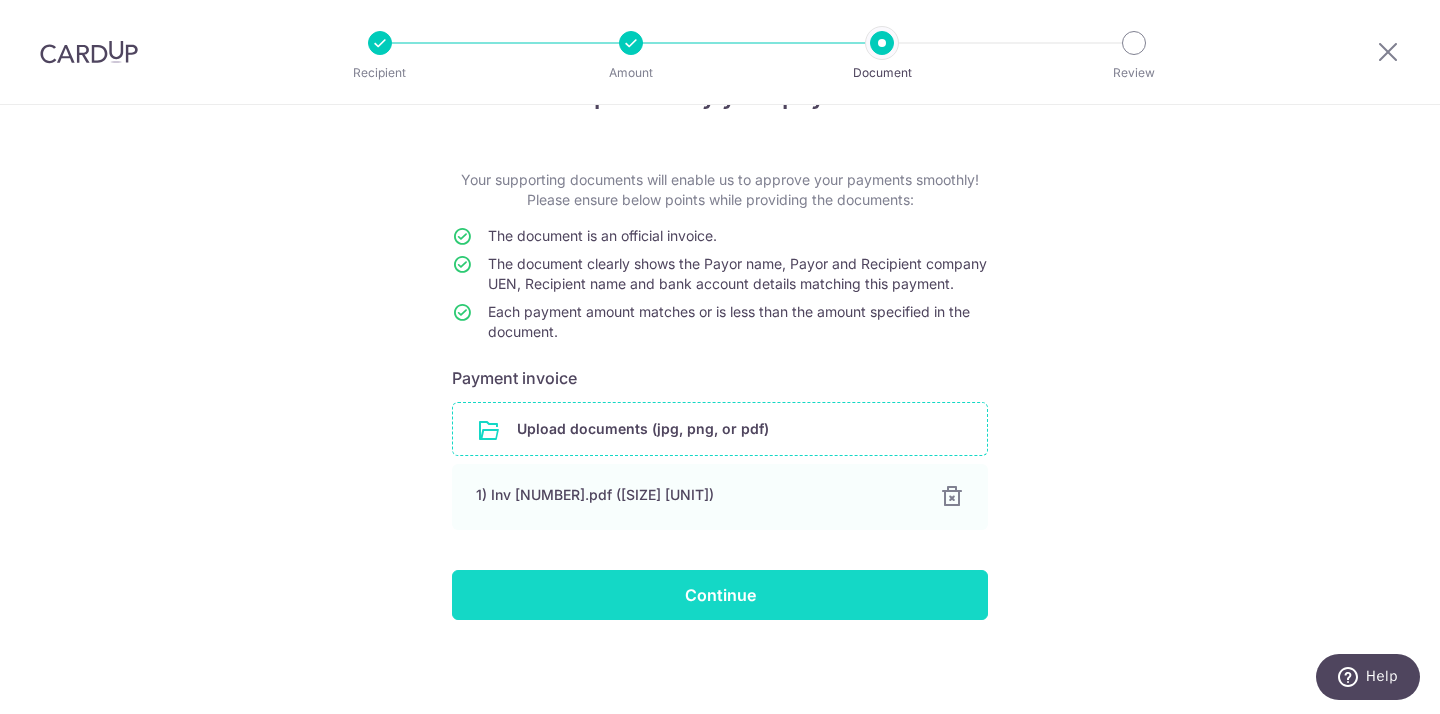 click on "Continue" at bounding box center [720, 595] 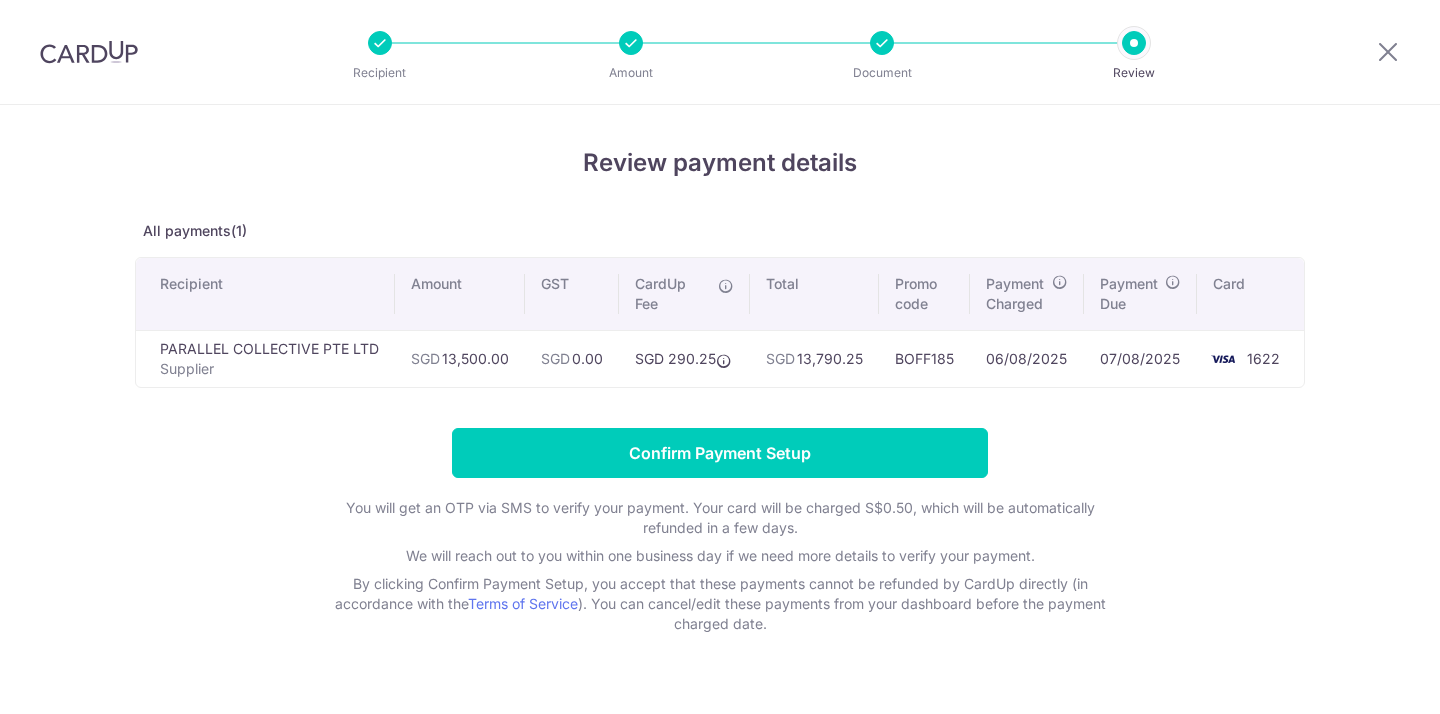 scroll, scrollTop: 0, scrollLeft: 0, axis: both 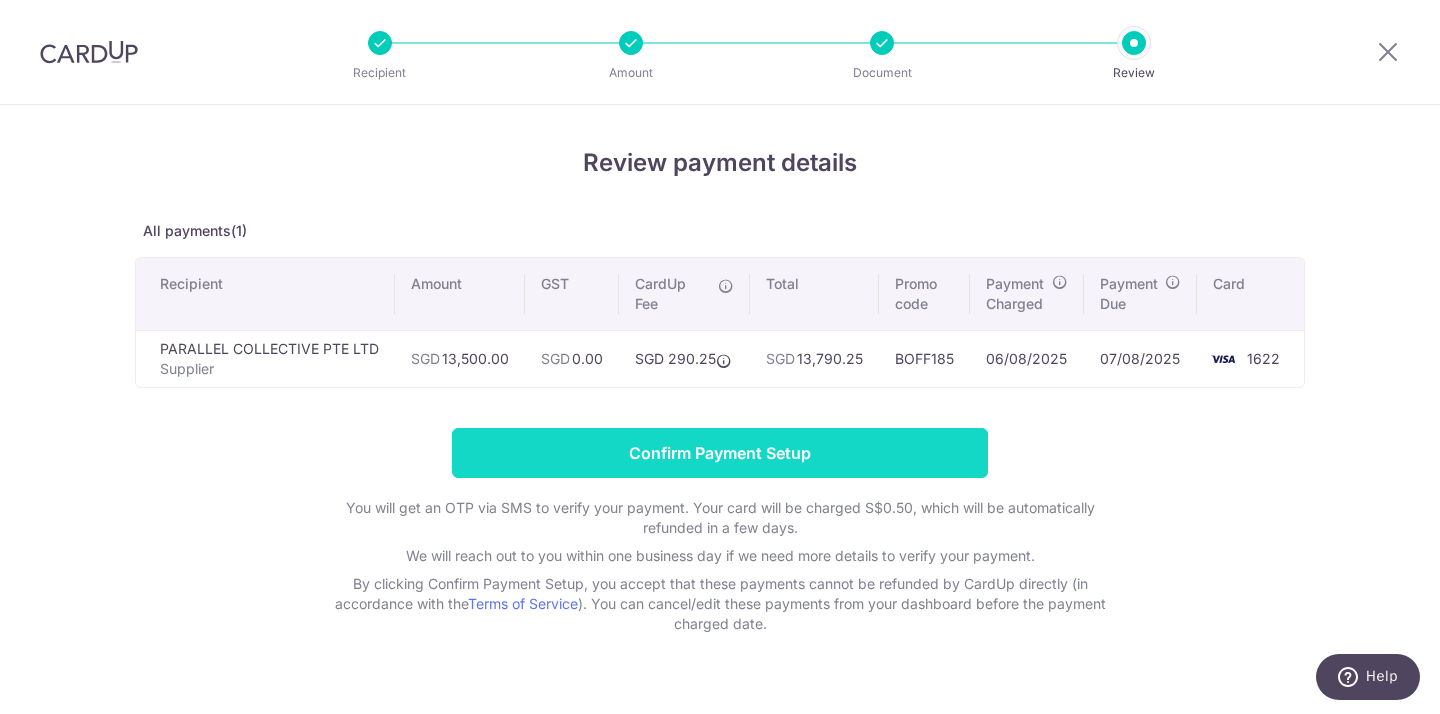 click on "Confirm Payment Setup" at bounding box center [720, 453] 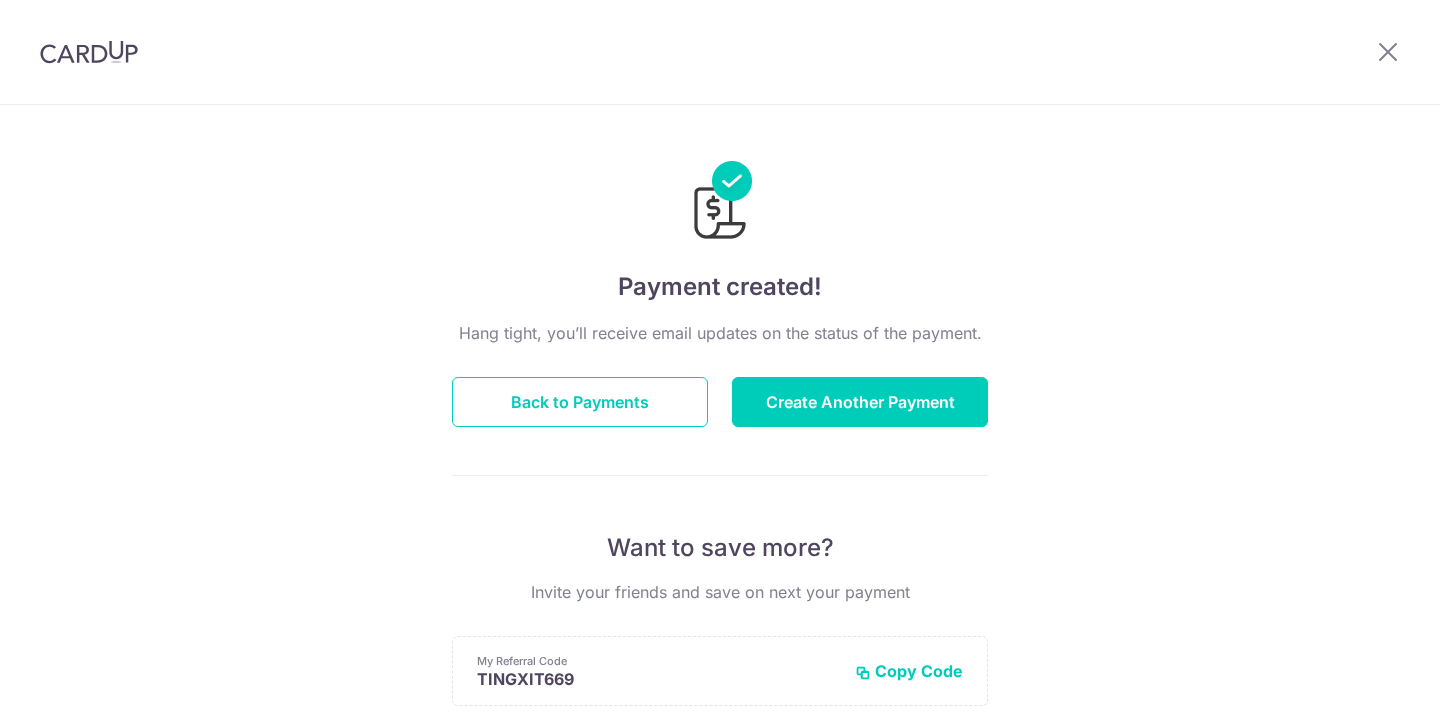 scroll, scrollTop: 0, scrollLeft: 0, axis: both 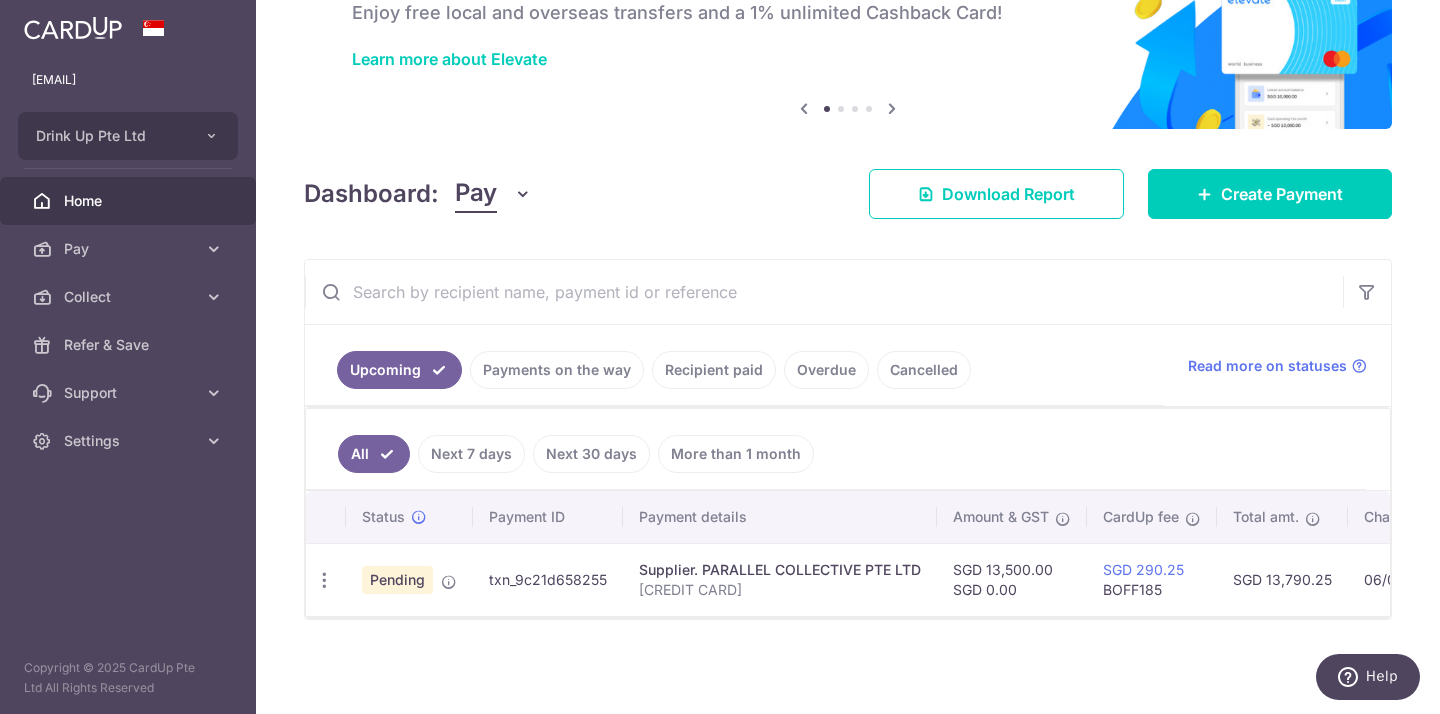 drag, startPoint x: 614, startPoint y: 575, endPoint x: 484, endPoint y: 578, distance: 130.0346 